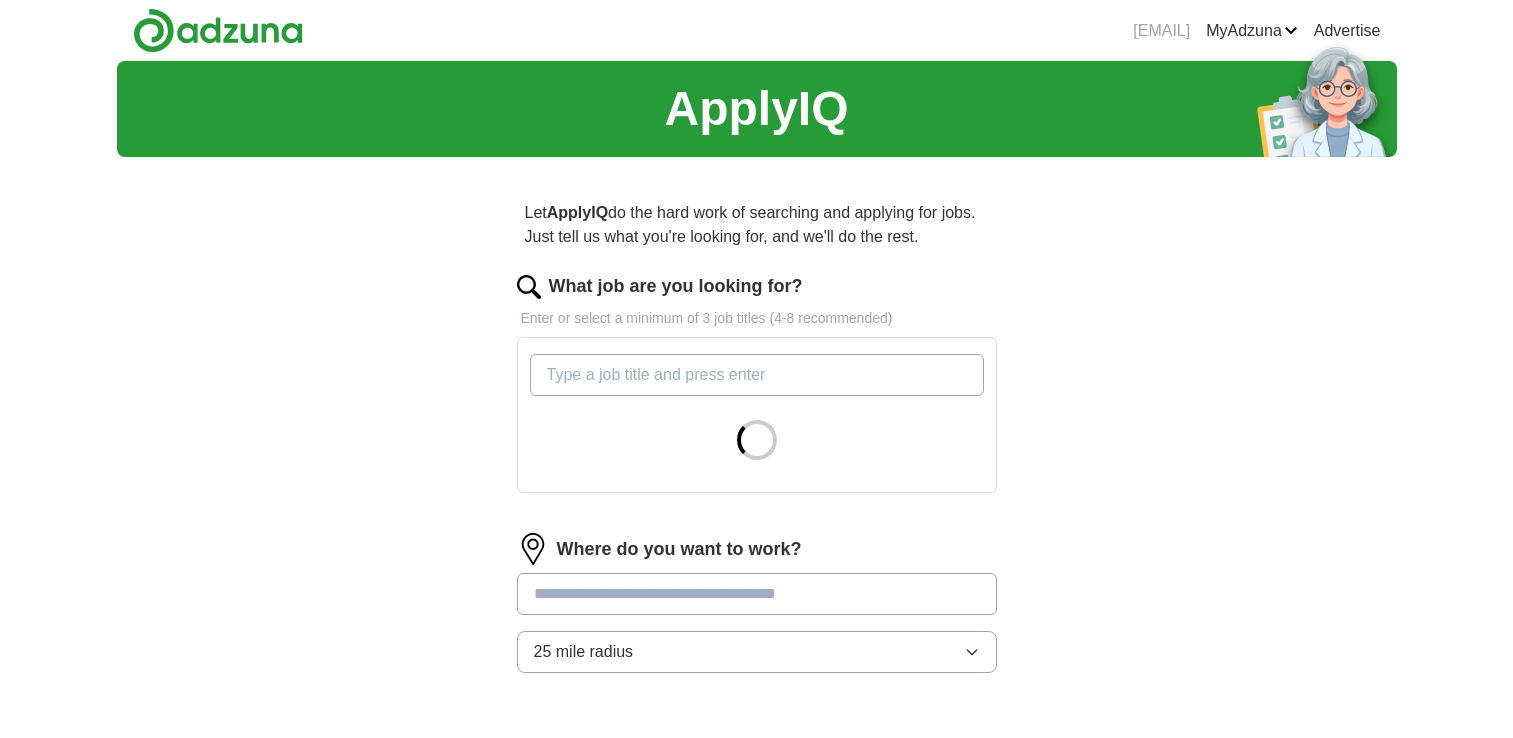 scroll, scrollTop: 0, scrollLeft: 0, axis: both 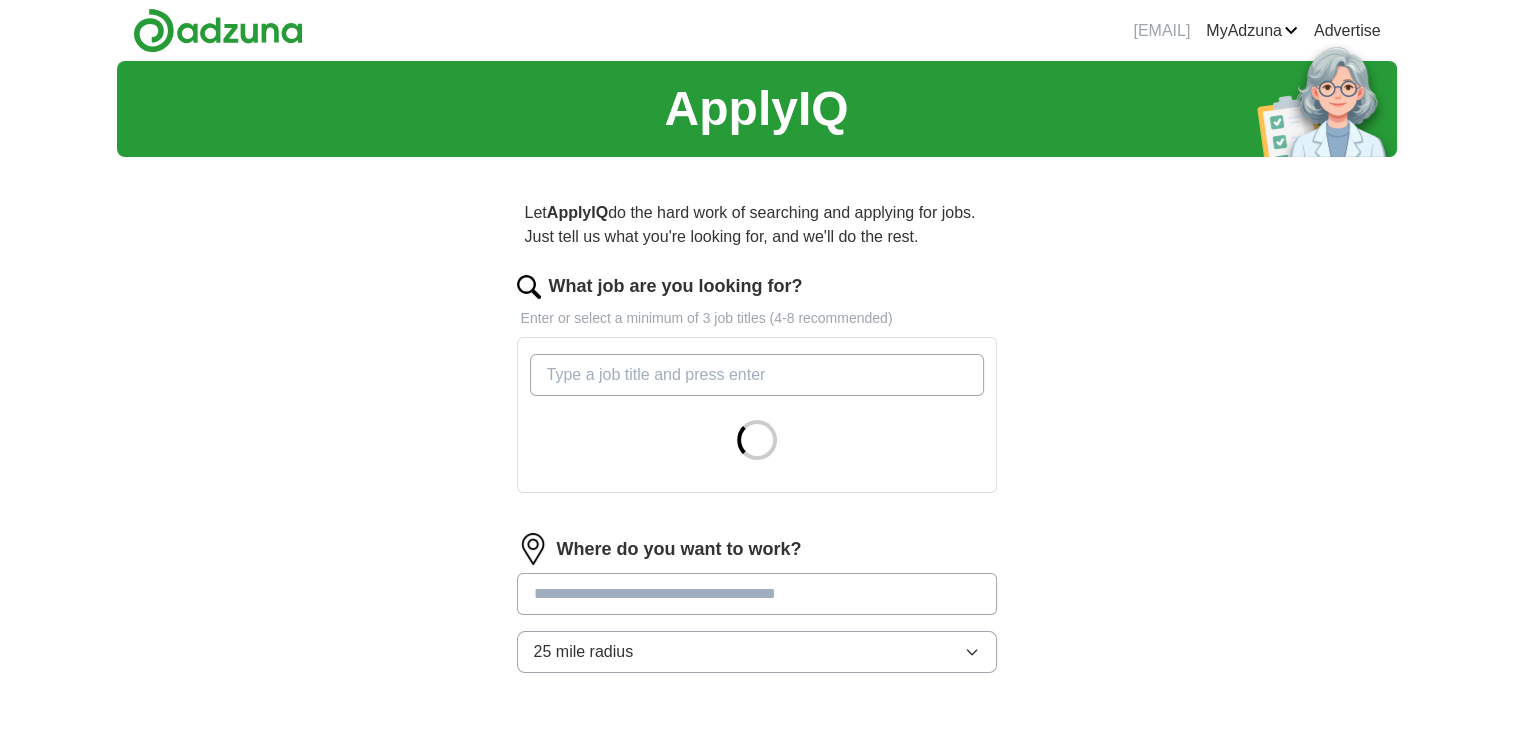 click on "What job are you looking for?" at bounding box center (757, 375) 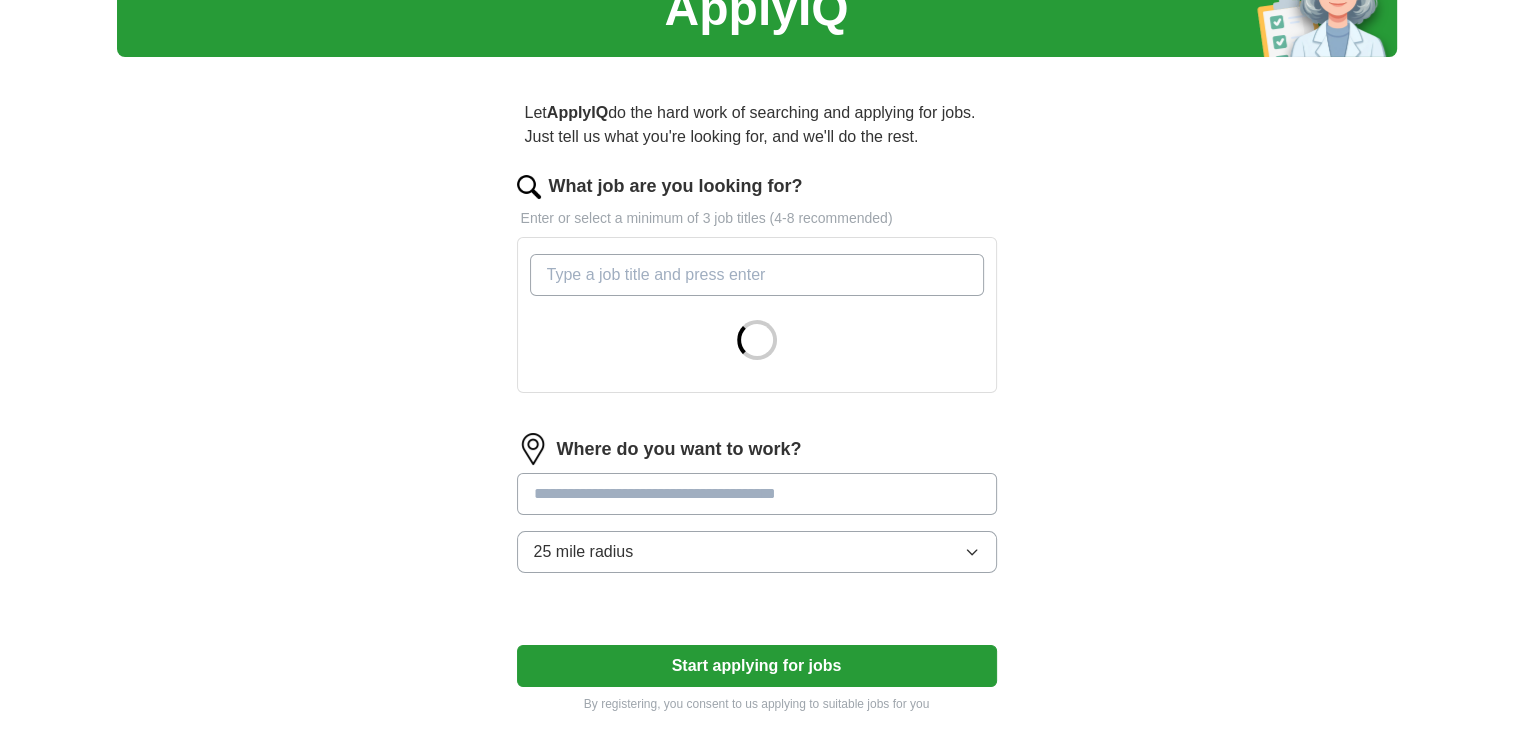 scroll, scrollTop: 134, scrollLeft: 0, axis: vertical 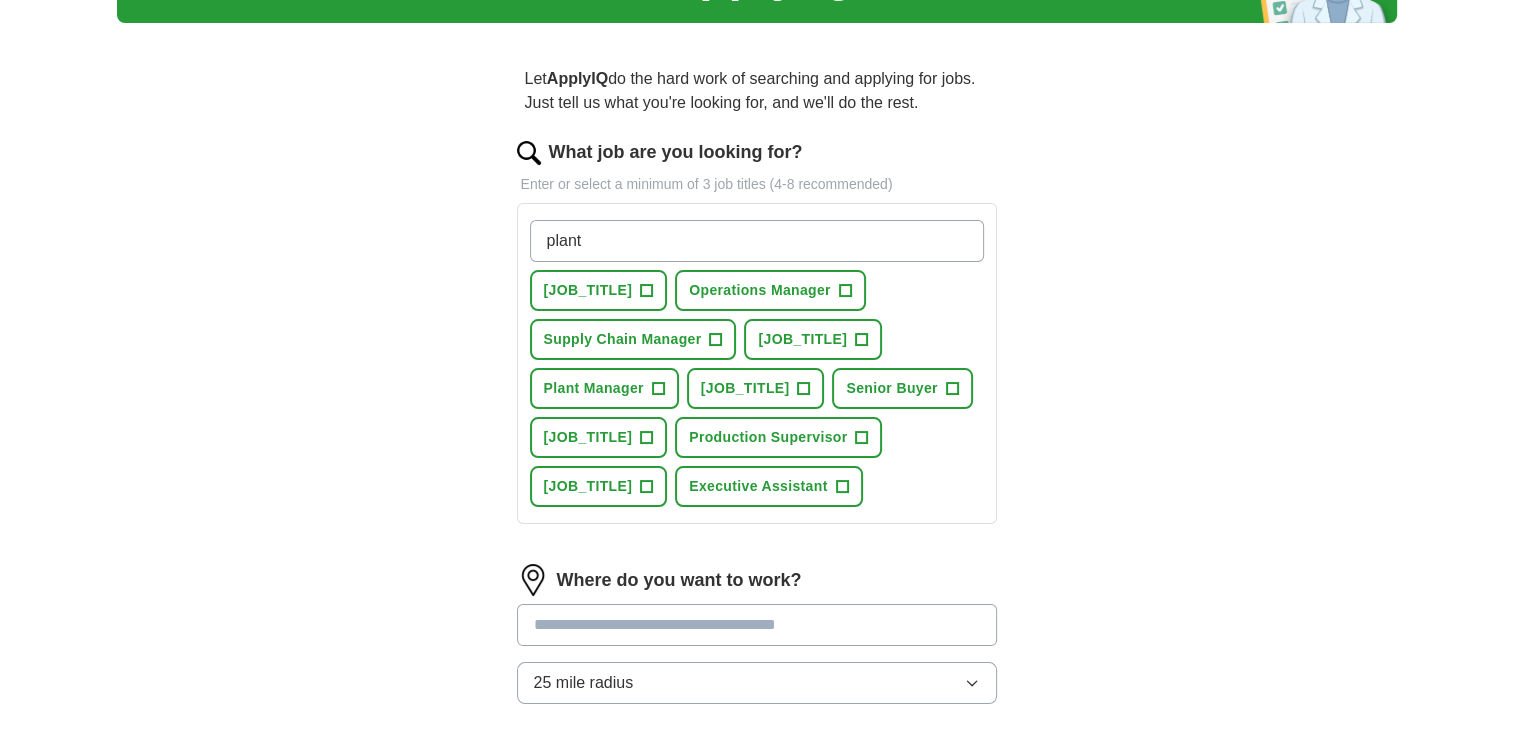 type on "plant" 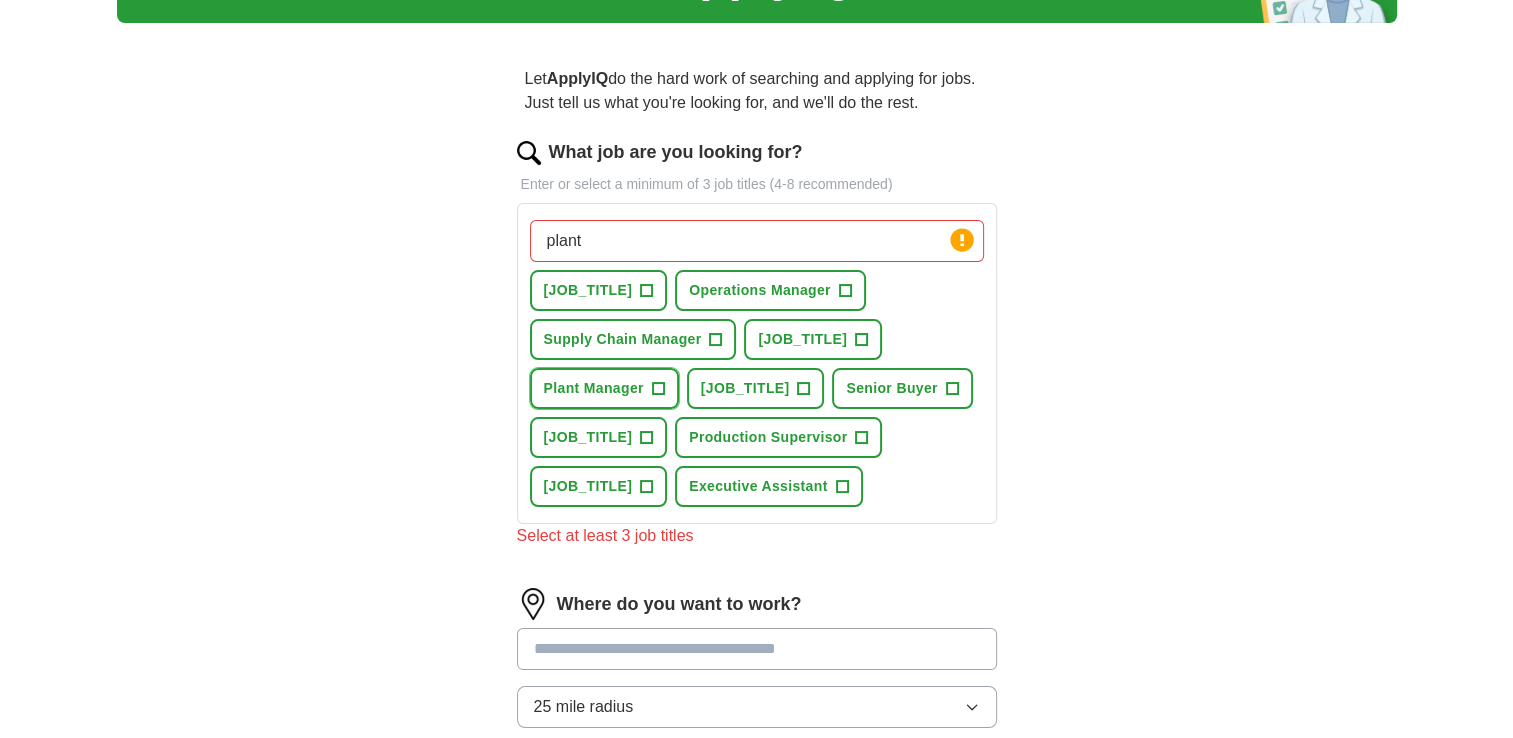 click on "+" at bounding box center [658, 388] 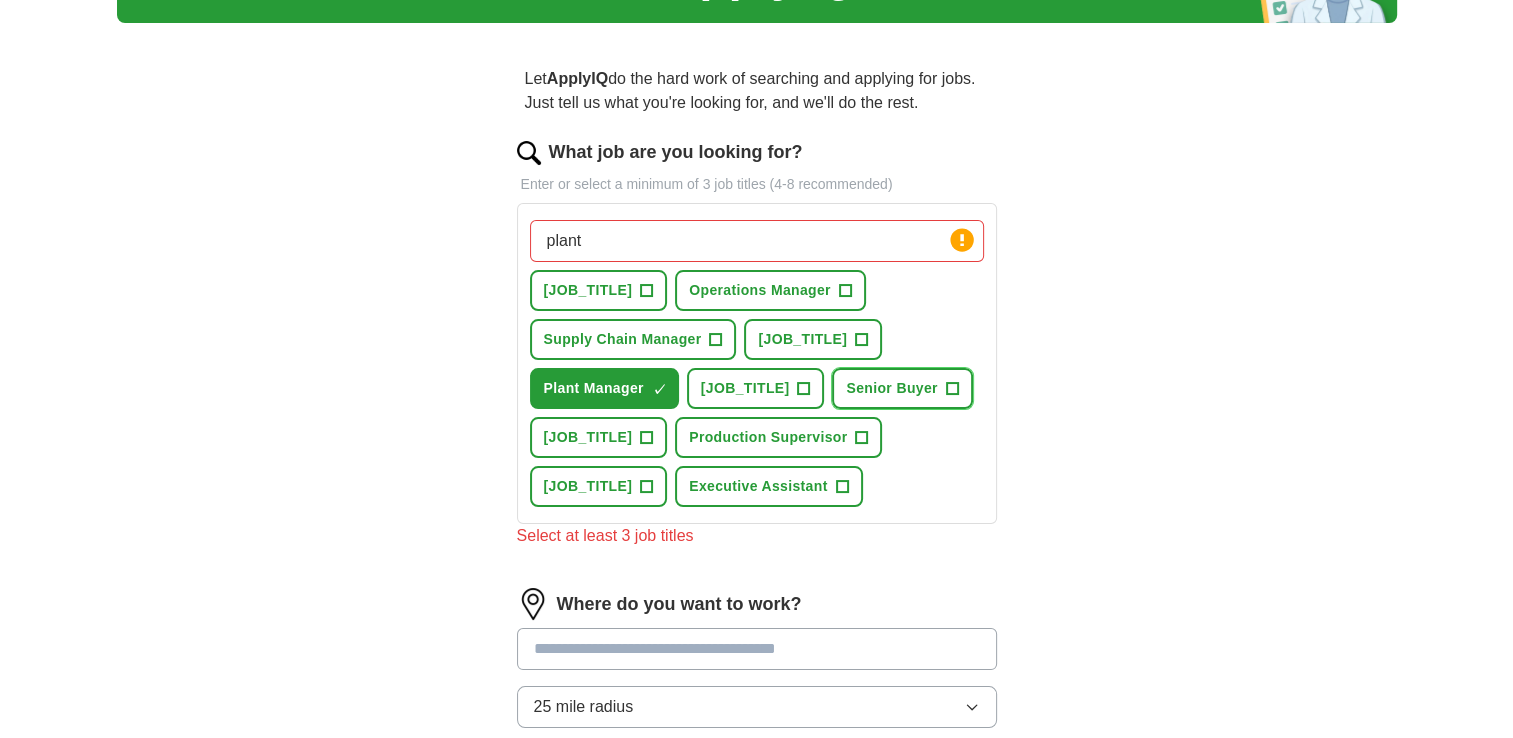 click on "+" at bounding box center (952, 389) 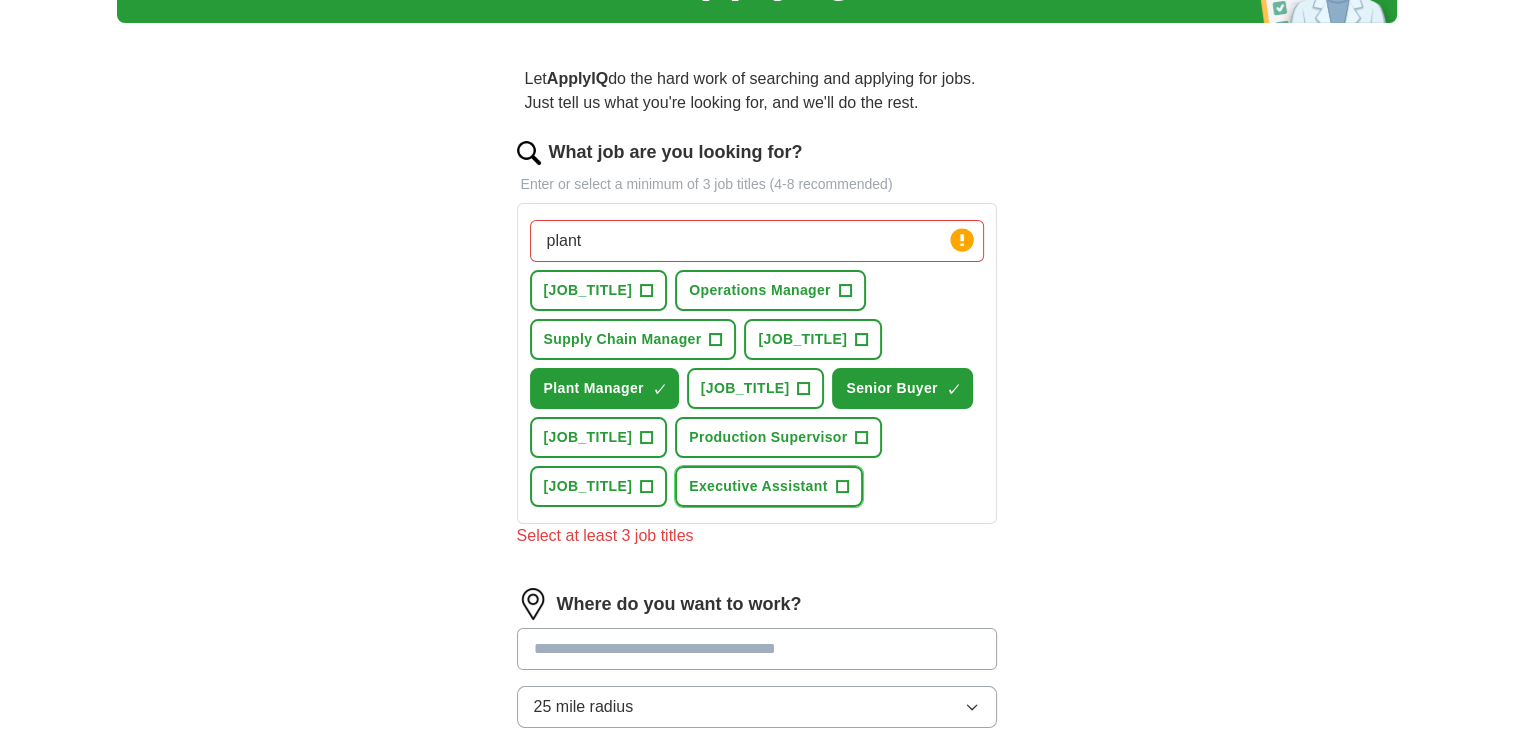 click on "+" at bounding box center (842, 487) 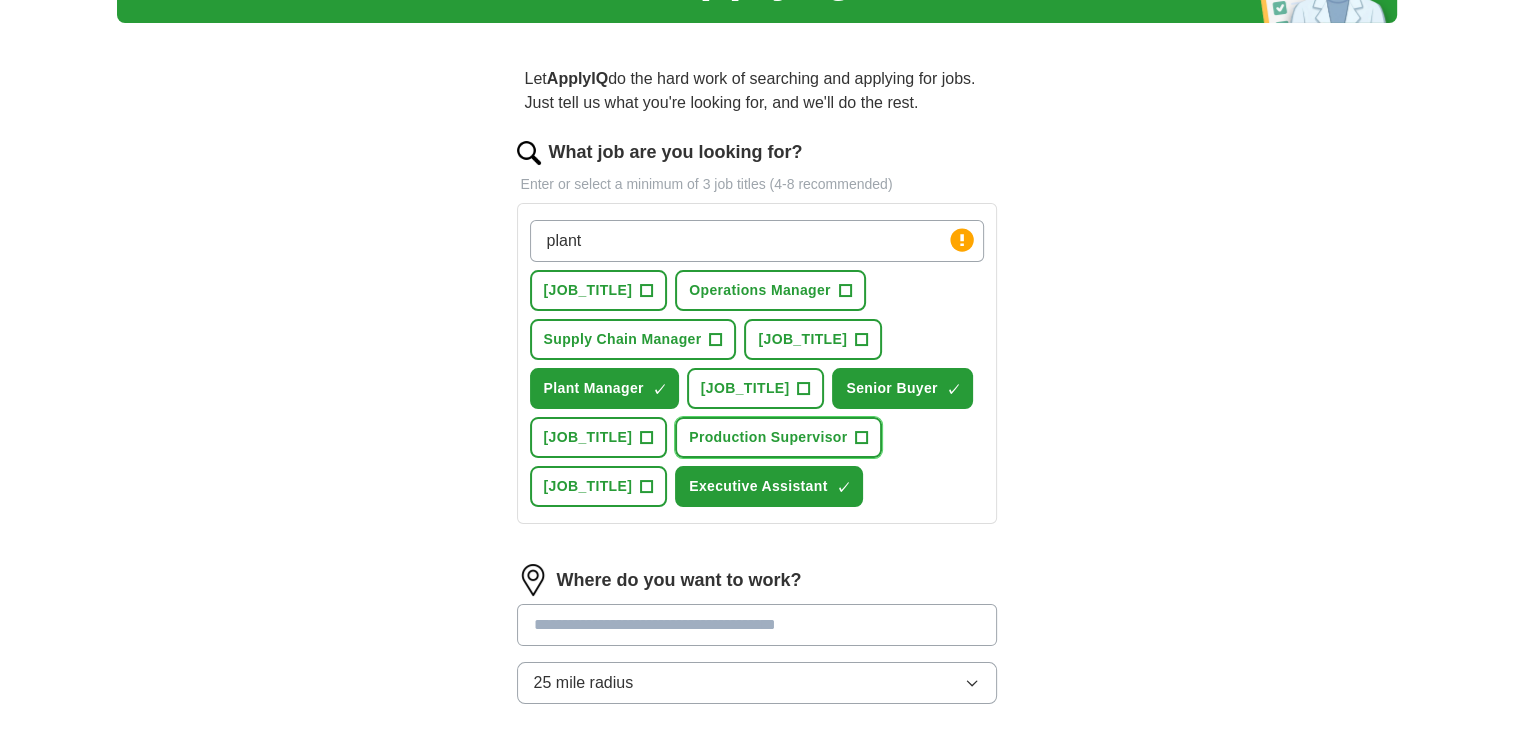 click on "+" at bounding box center [862, 438] 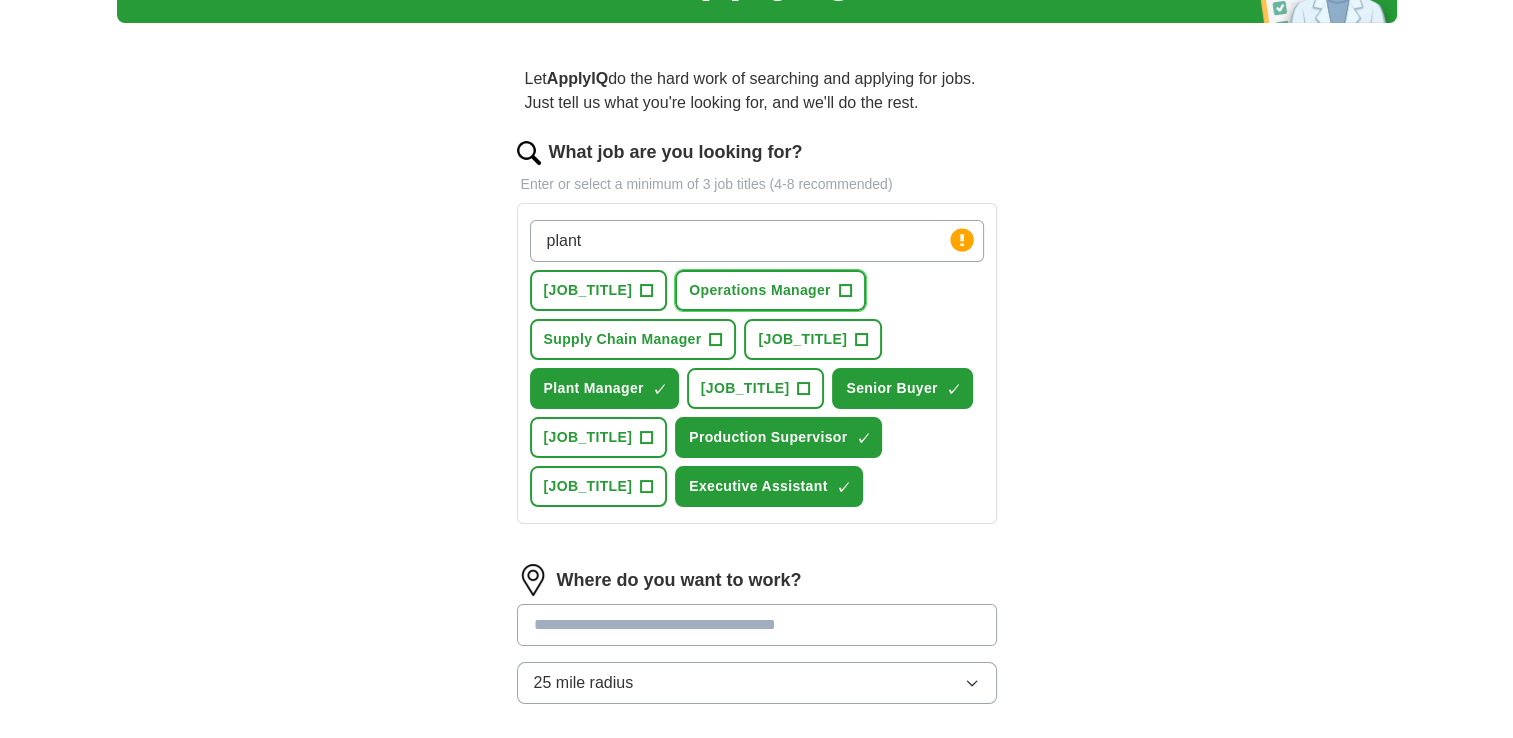 click on "+" at bounding box center [845, 291] 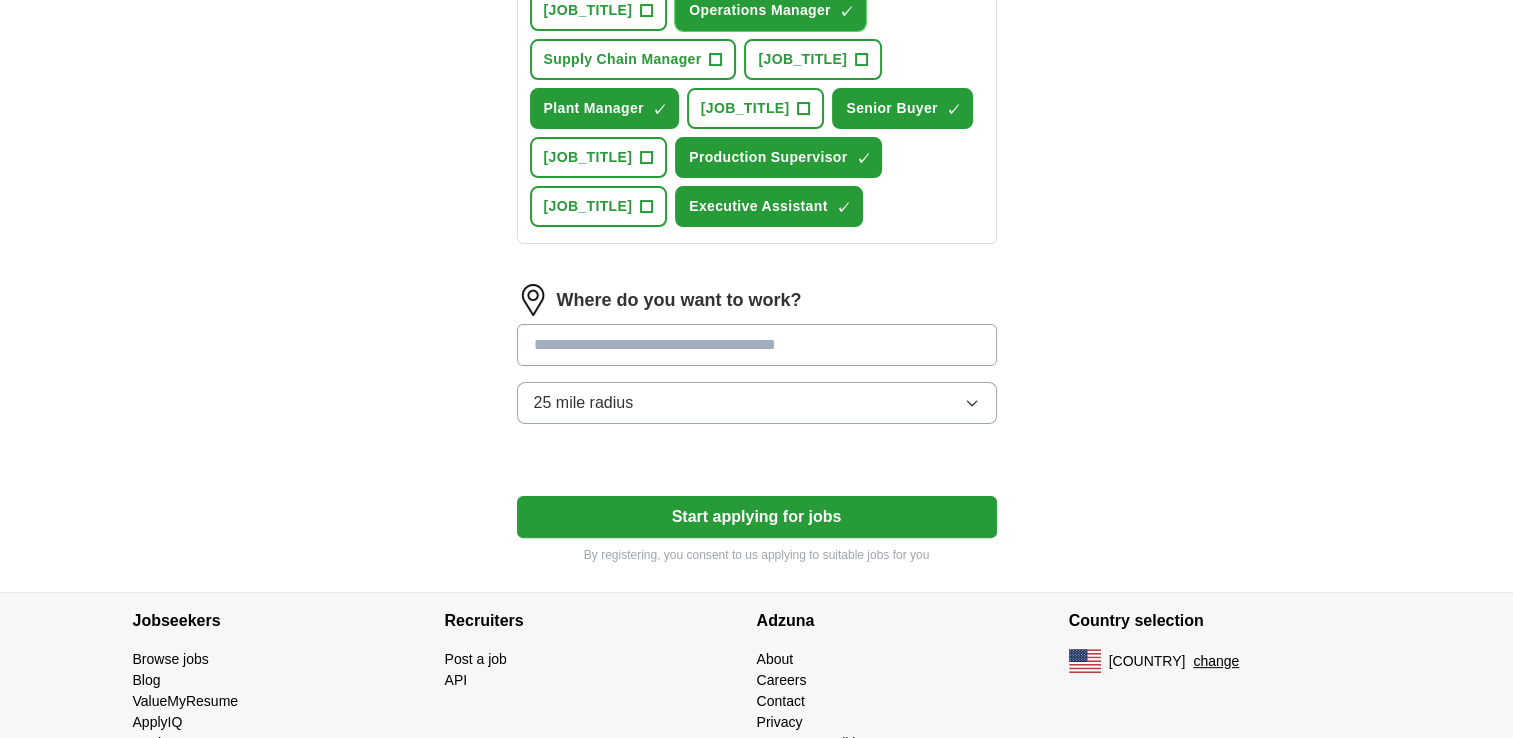 scroll, scrollTop: 434, scrollLeft: 0, axis: vertical 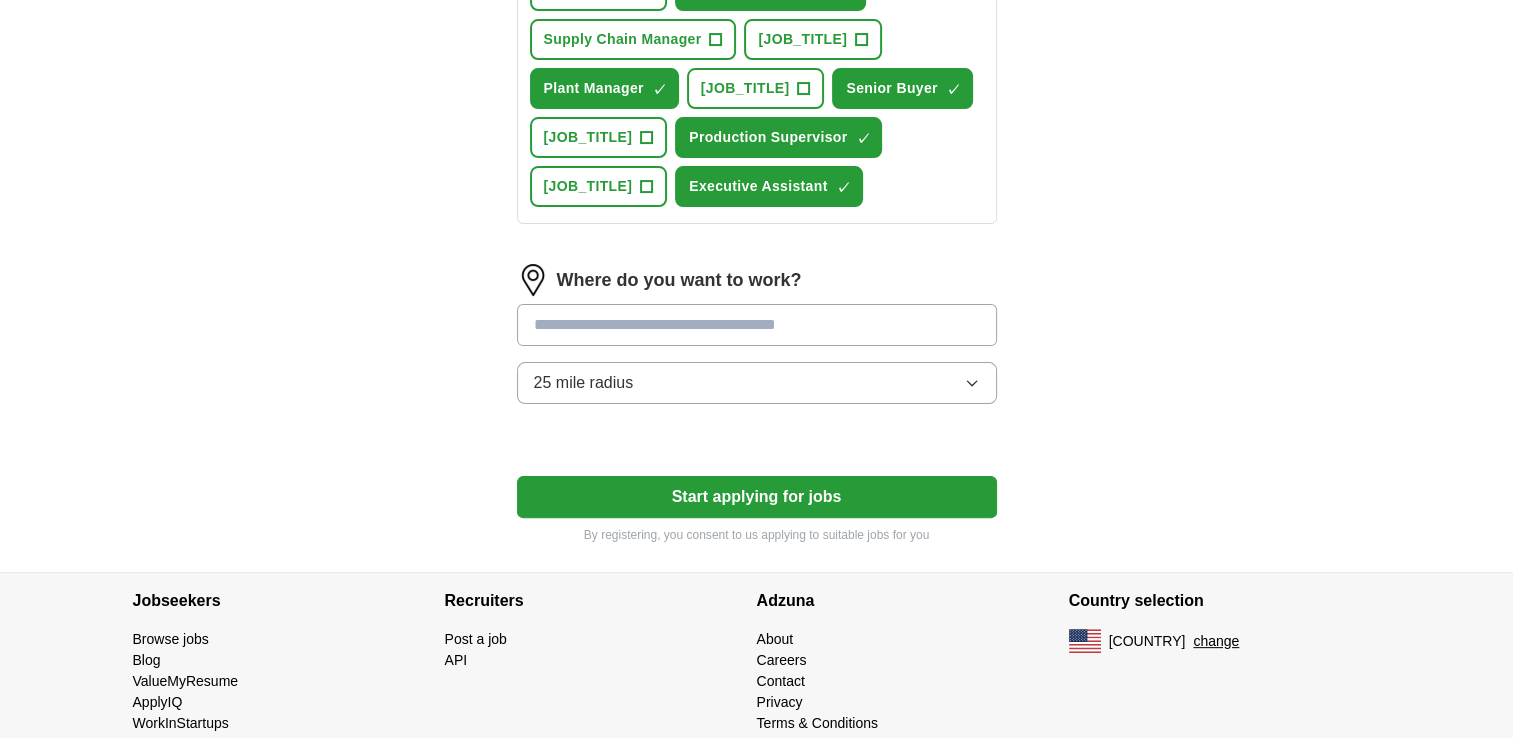 click at bounding box center (757, 325) 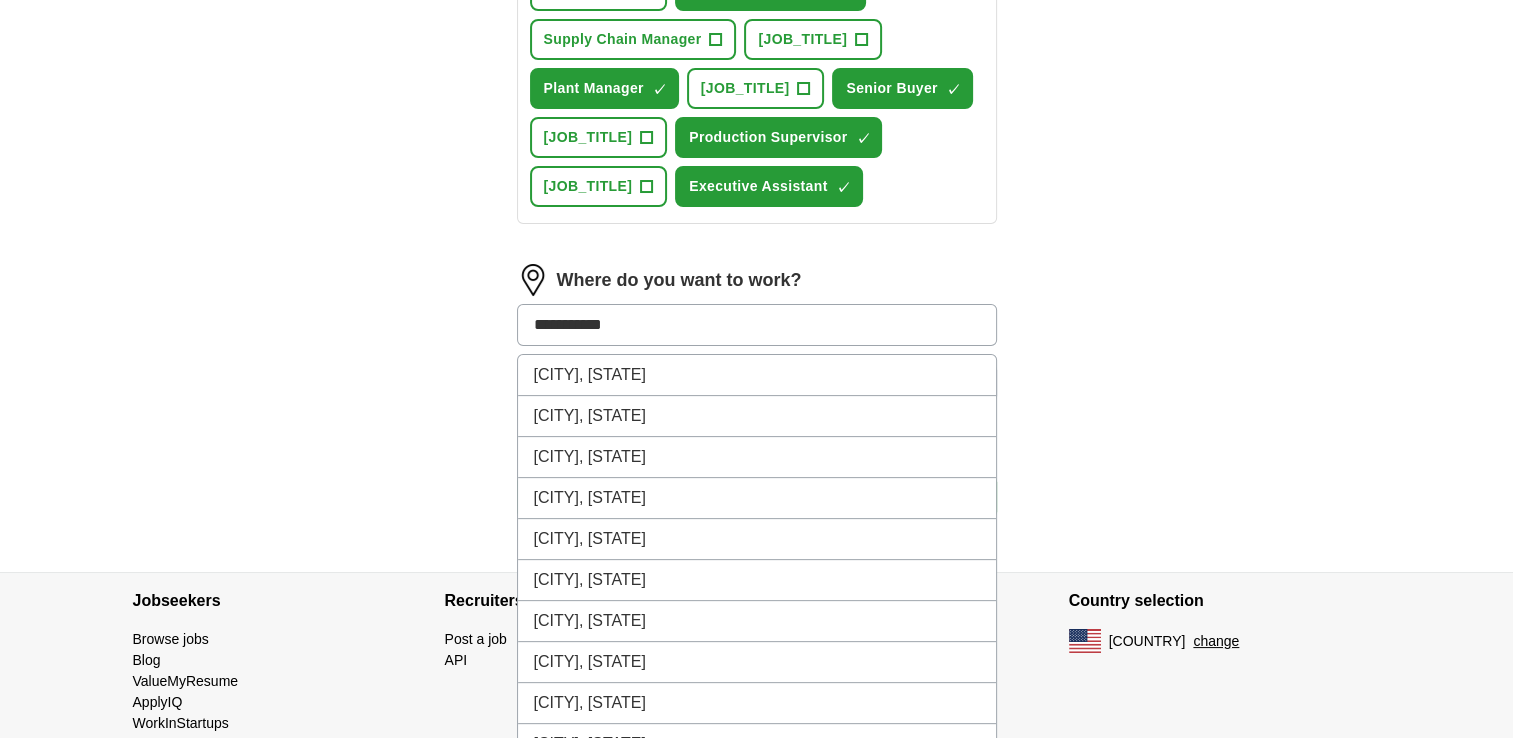 type on "**********" 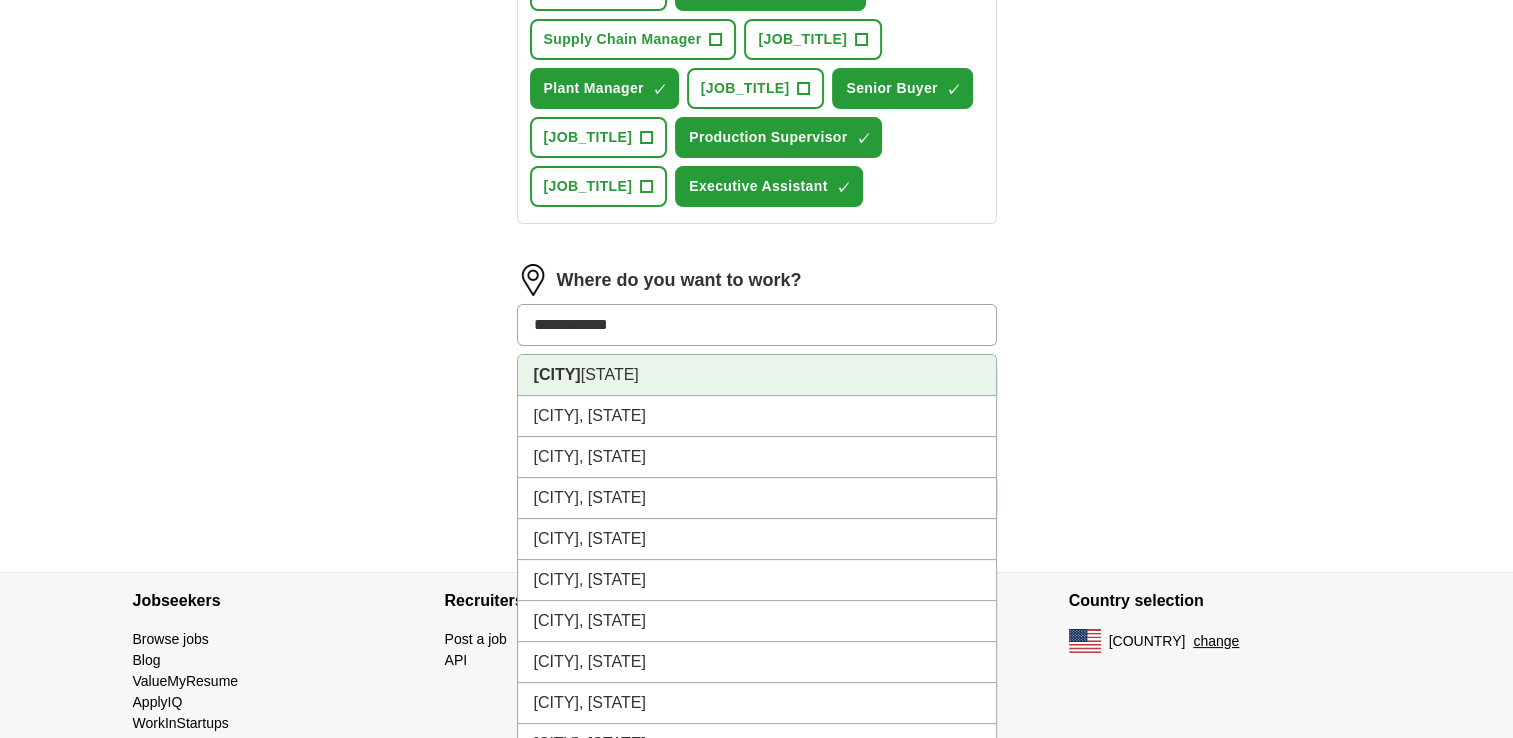 click on "[CITY] [STATE], [STATE]" at bounding box center [757, 375] 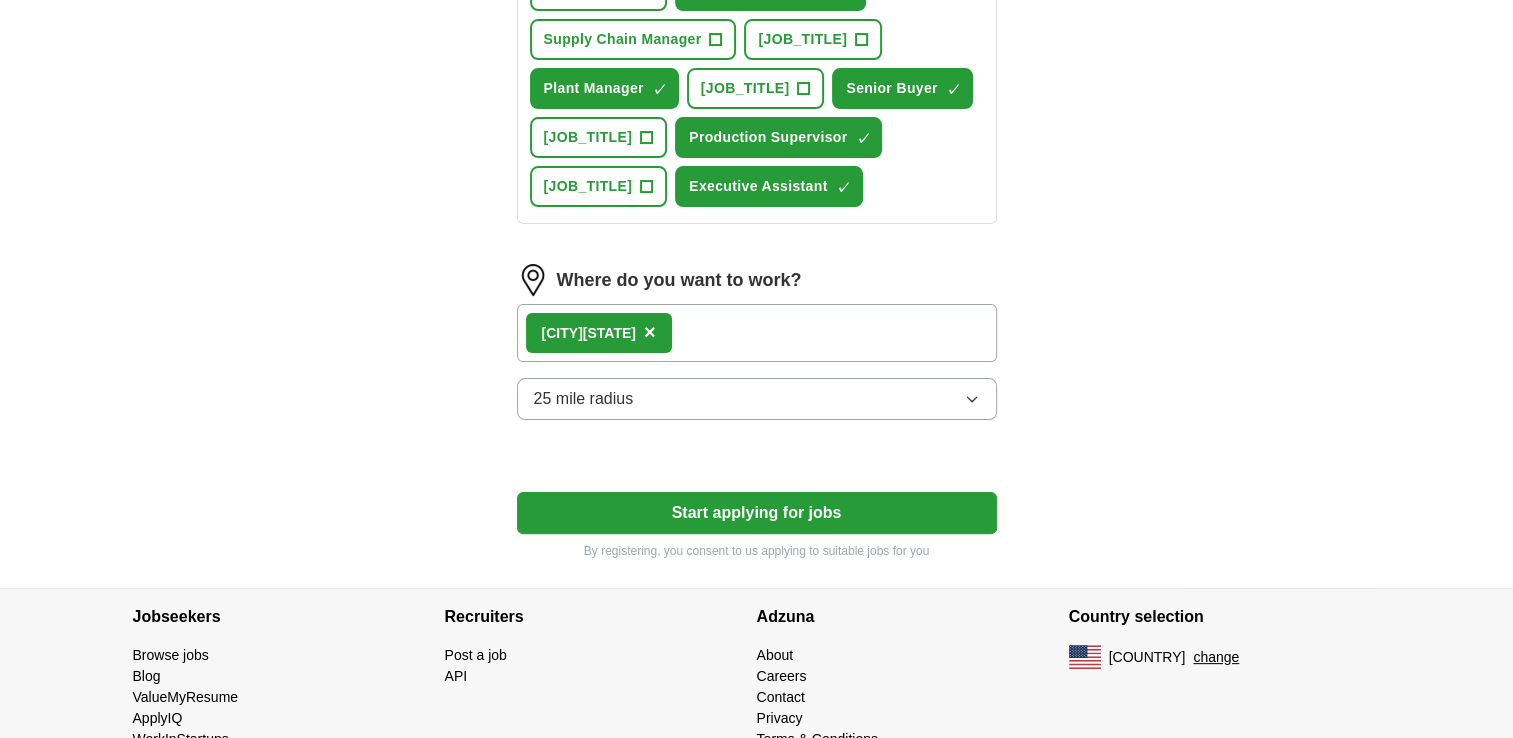 click on "Start applying for jobs" at bounding box center (757, 513) 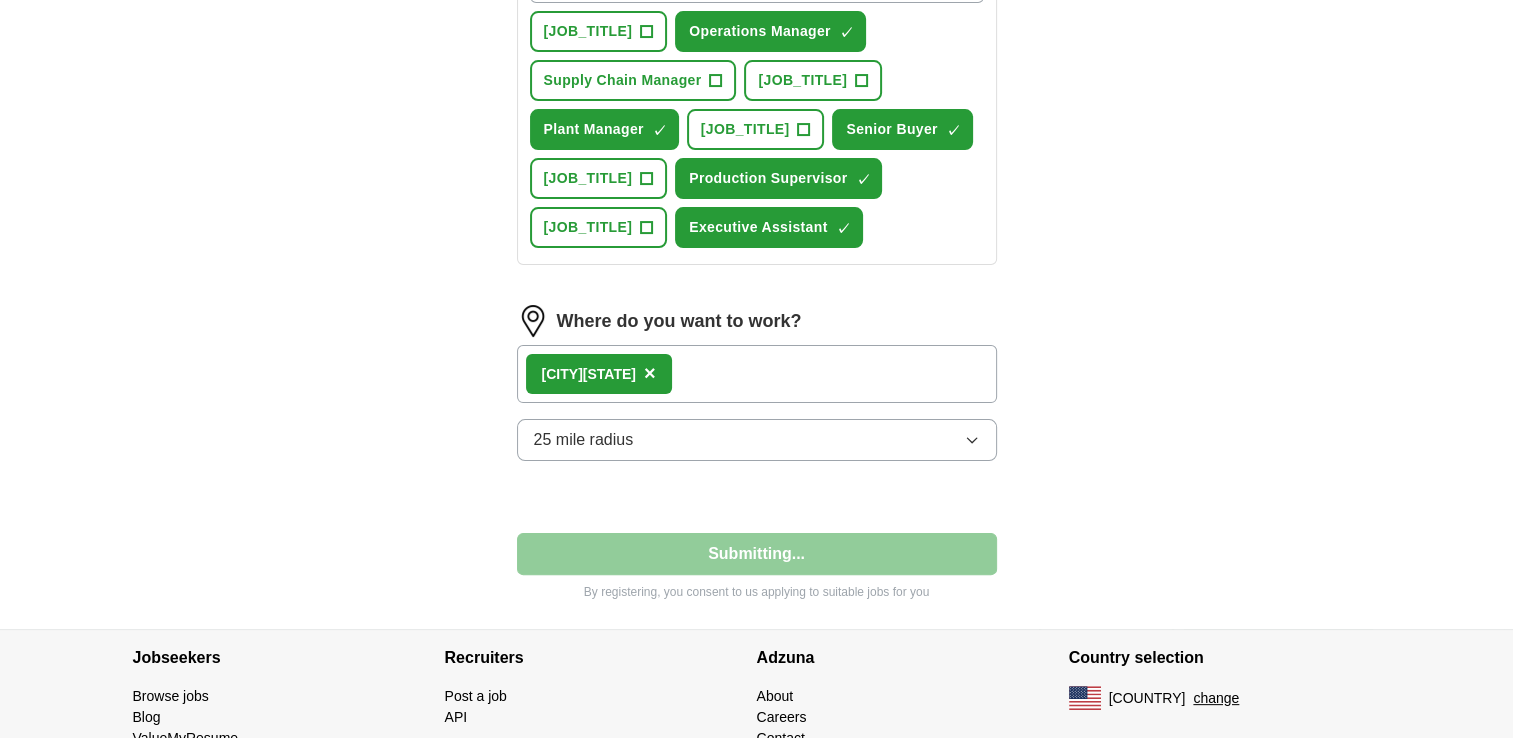 select on "**" 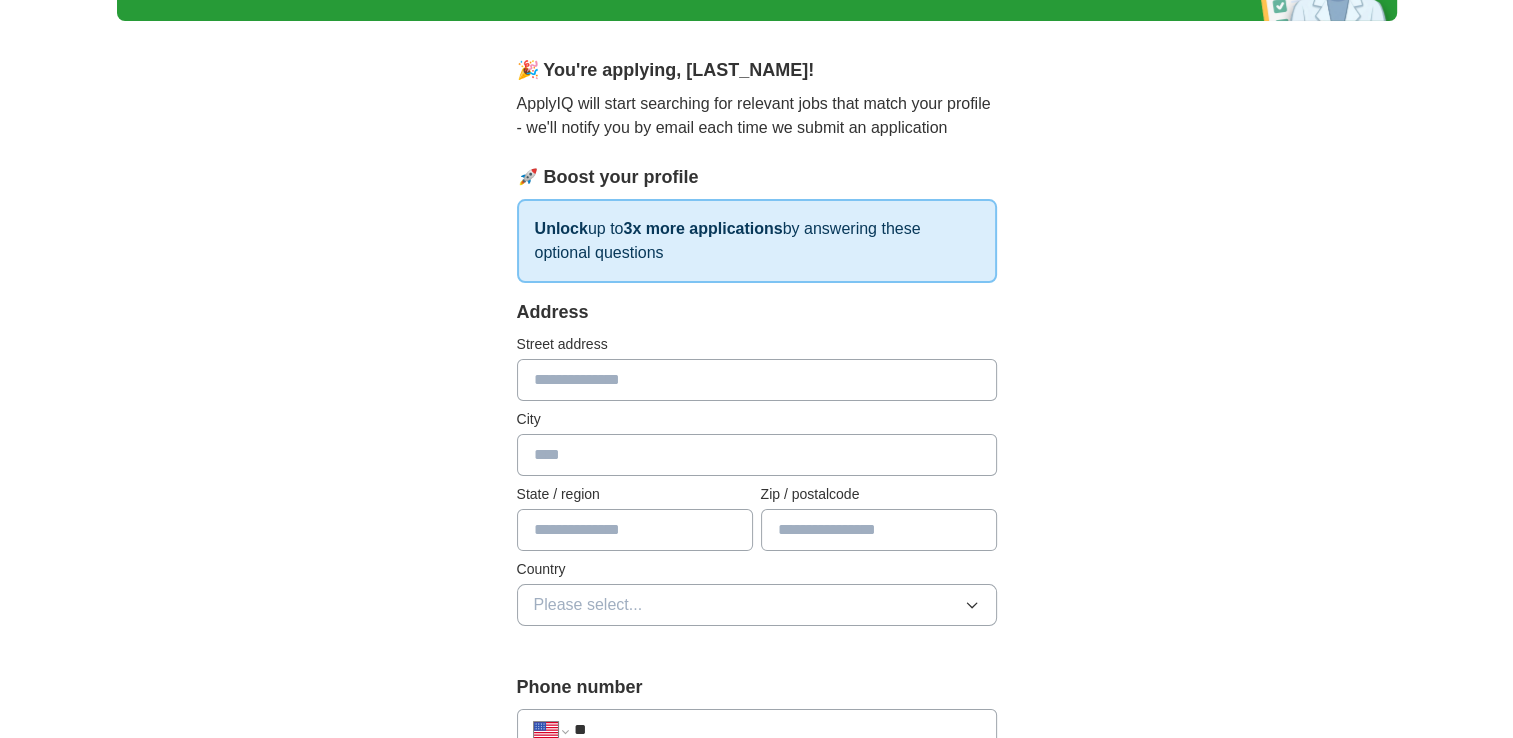 scroll, scrollTop: 200, scrollLeft: 0, axis: vertical 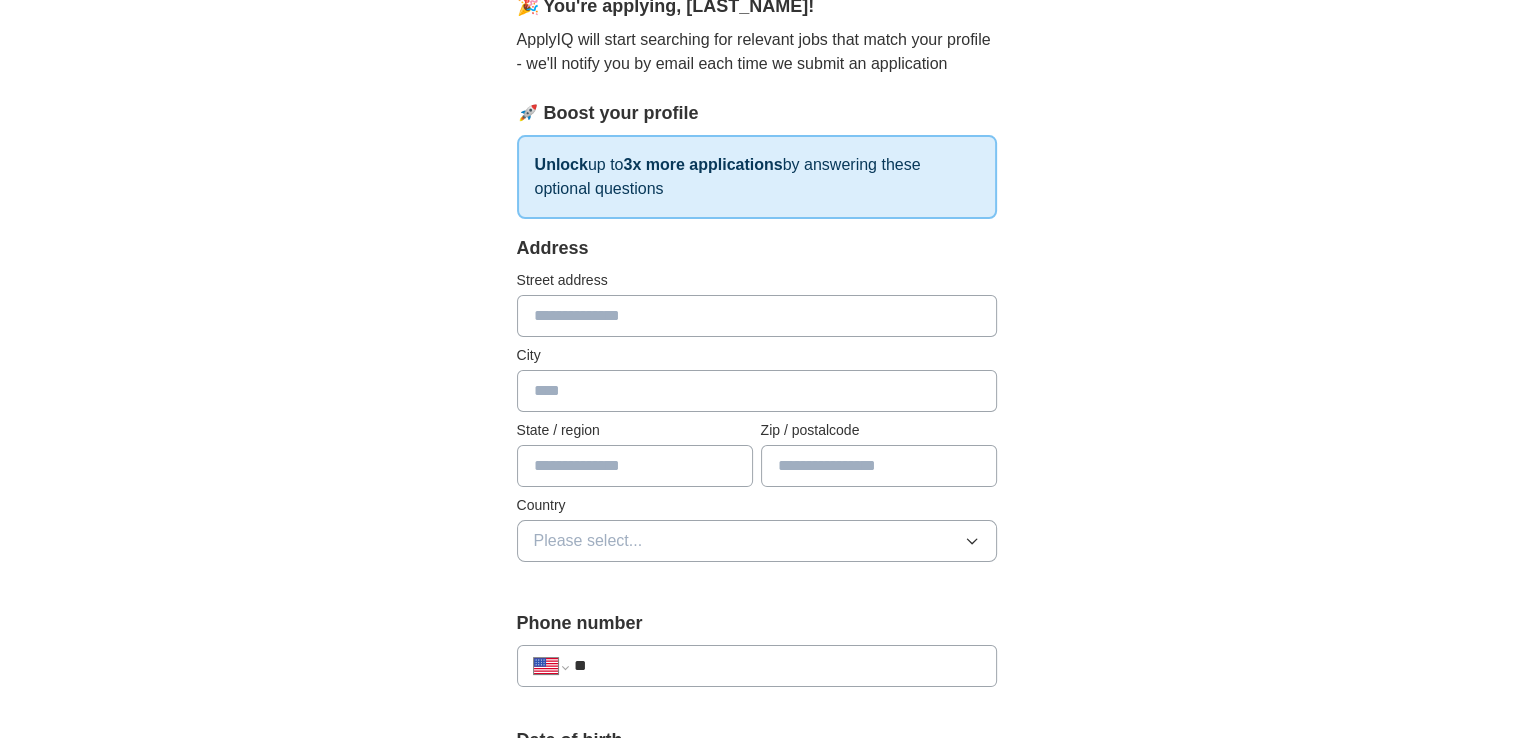 click at bounding box center (757, 316) 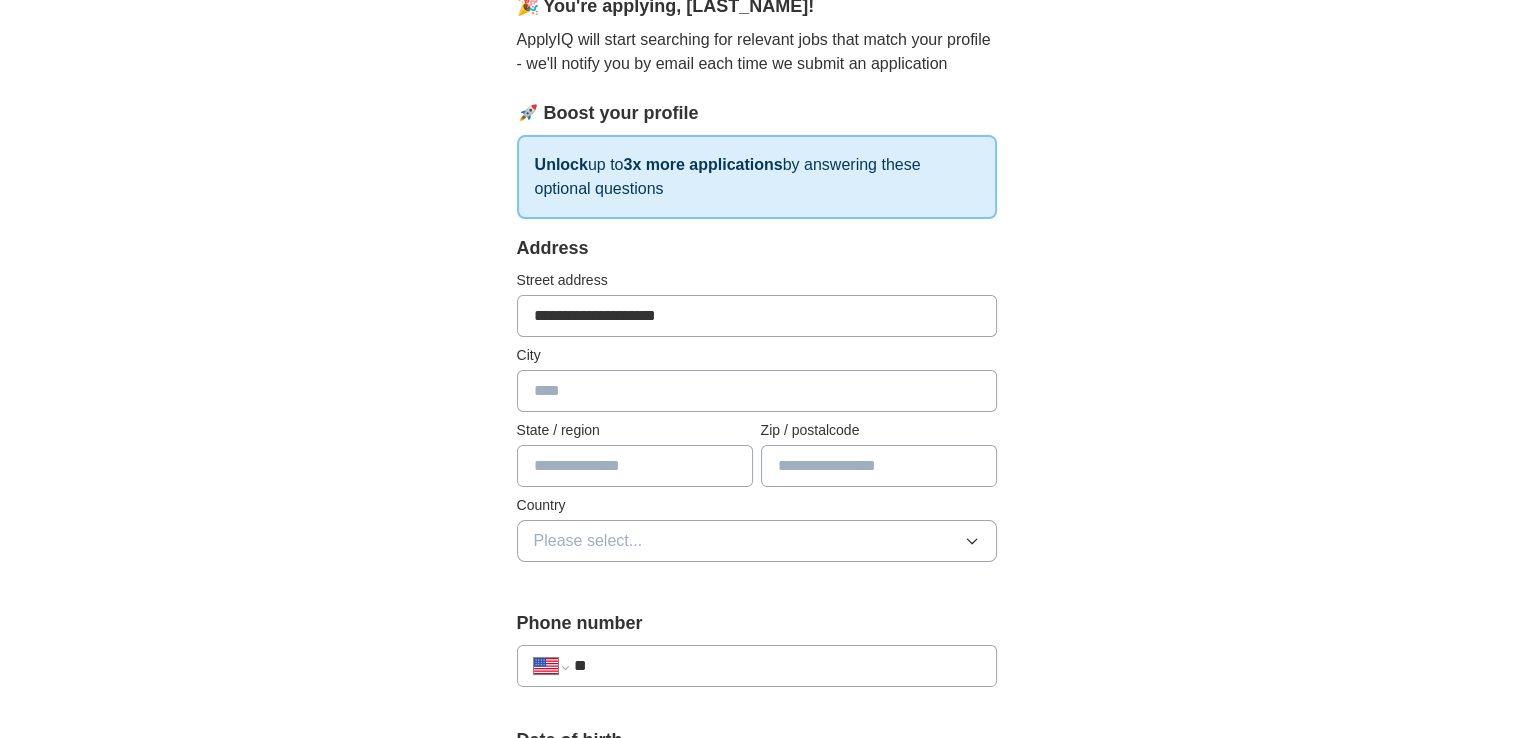 type on "*****" 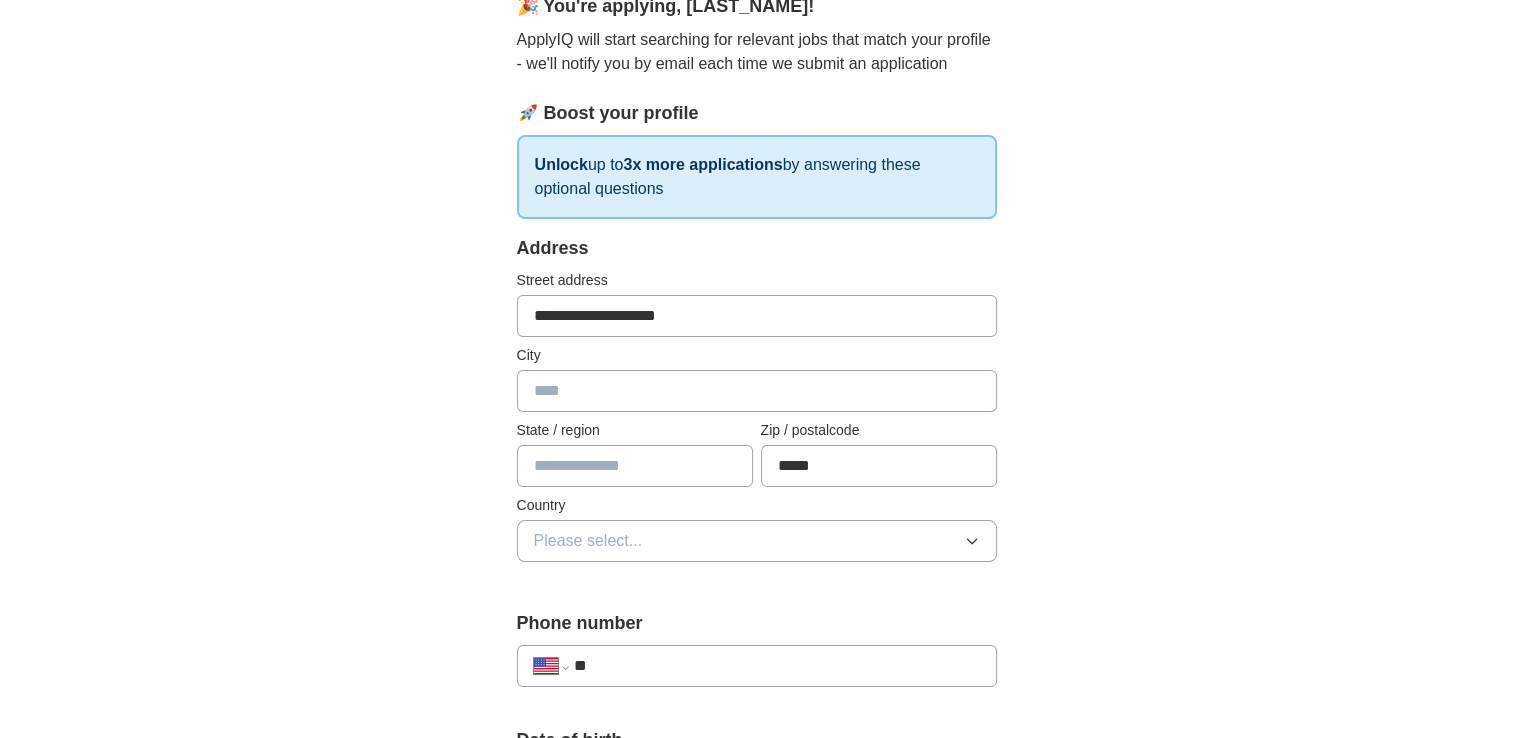 click at bounding box center [757, 391] 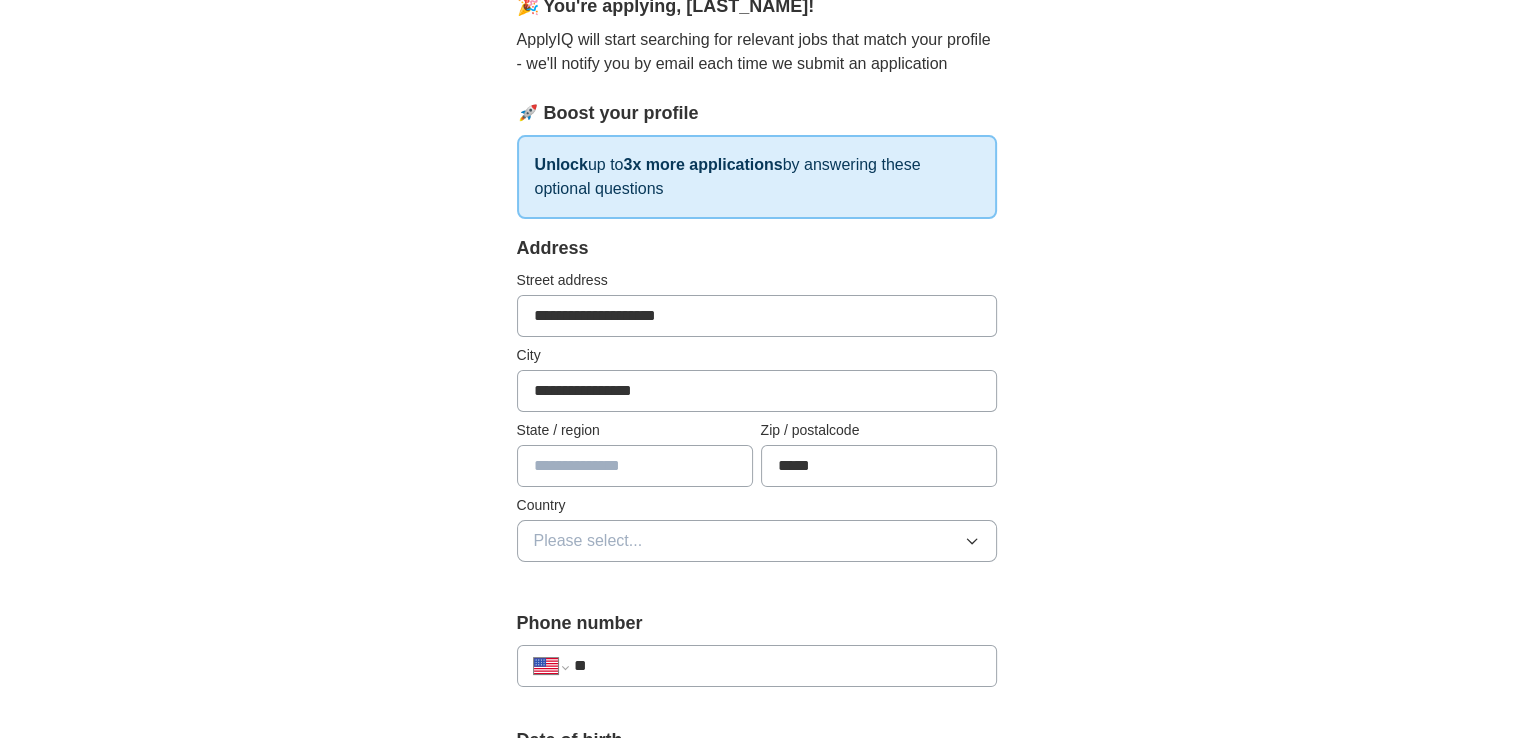 type on "**" 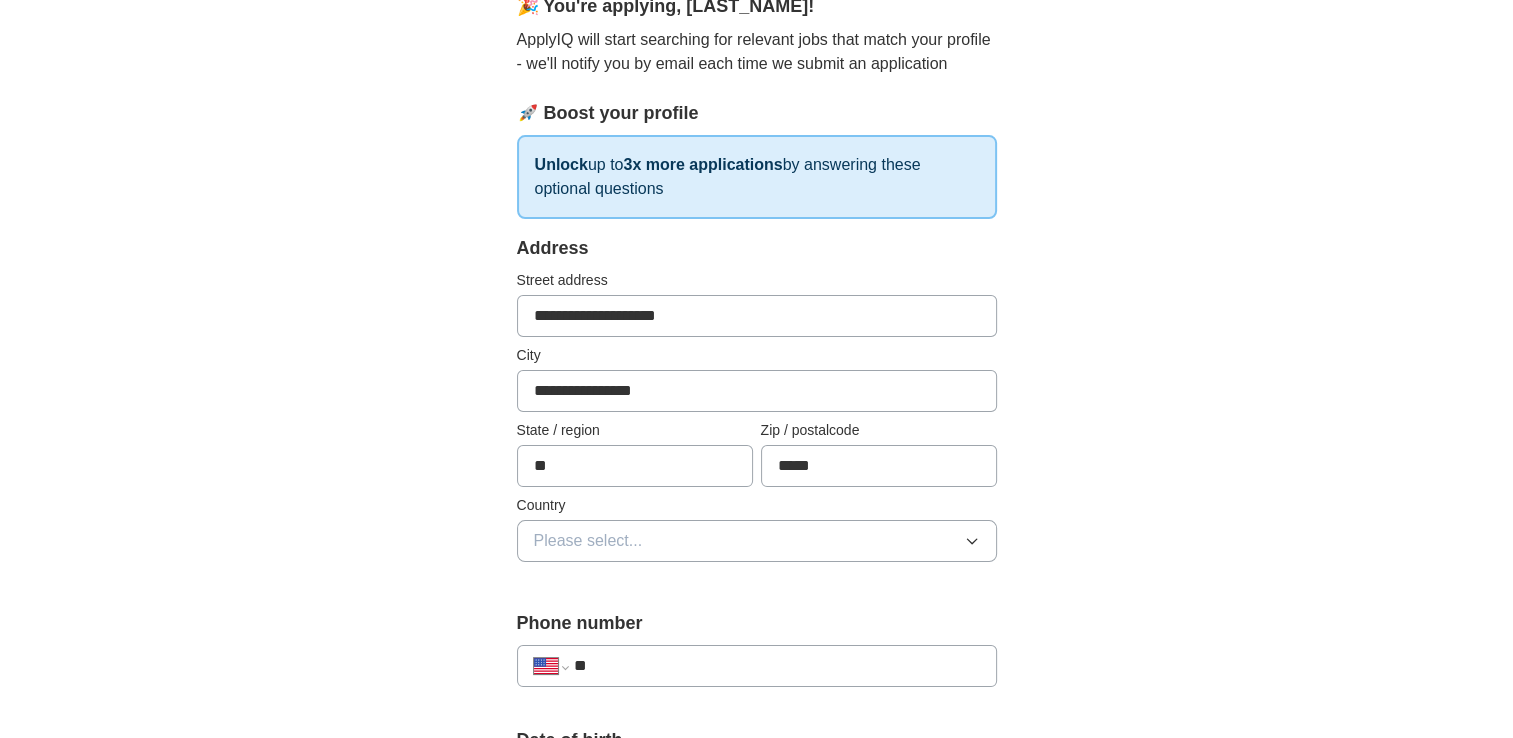 click on "Please select..." at bounding box center (757, 541) 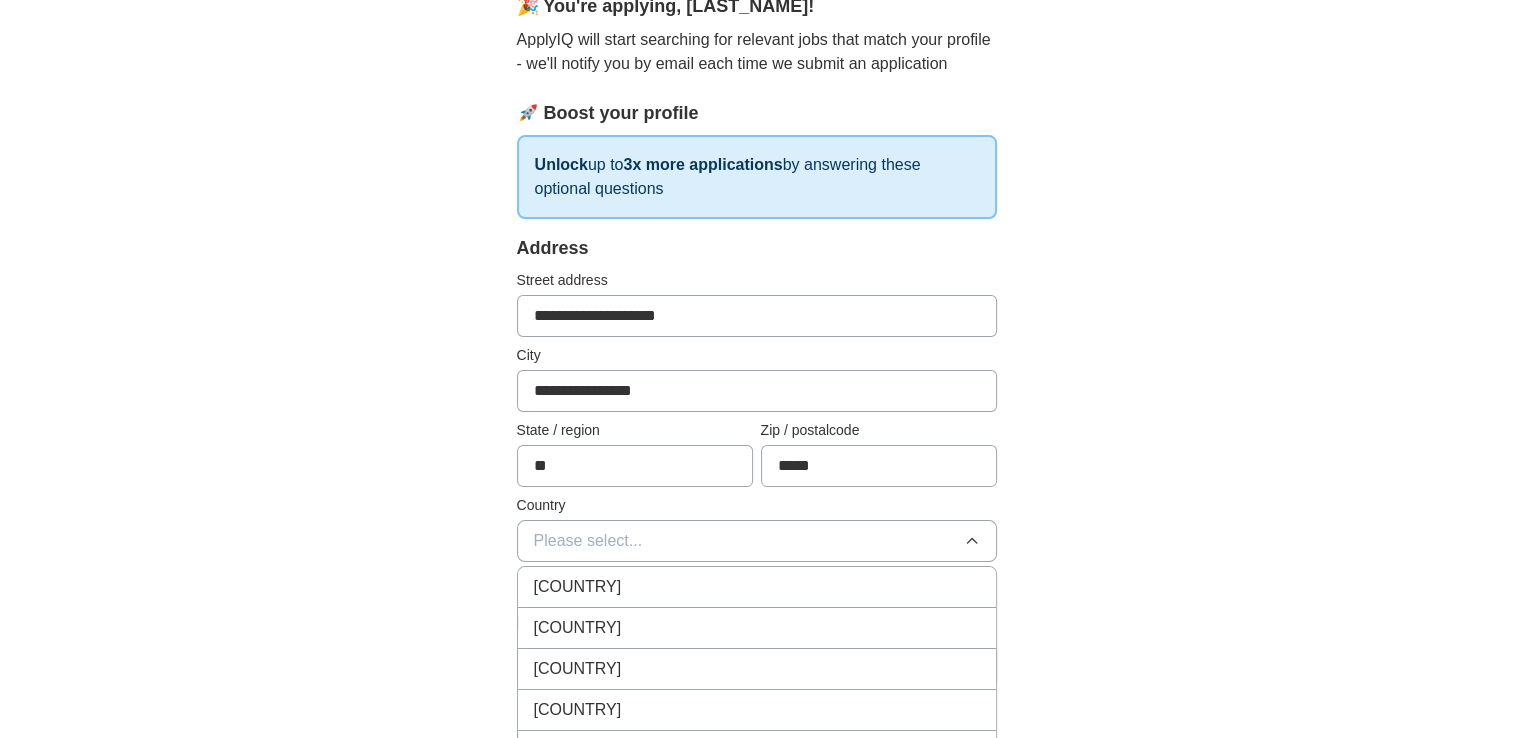 click on "[COUNTRY]" at bounding box center [757, 628] 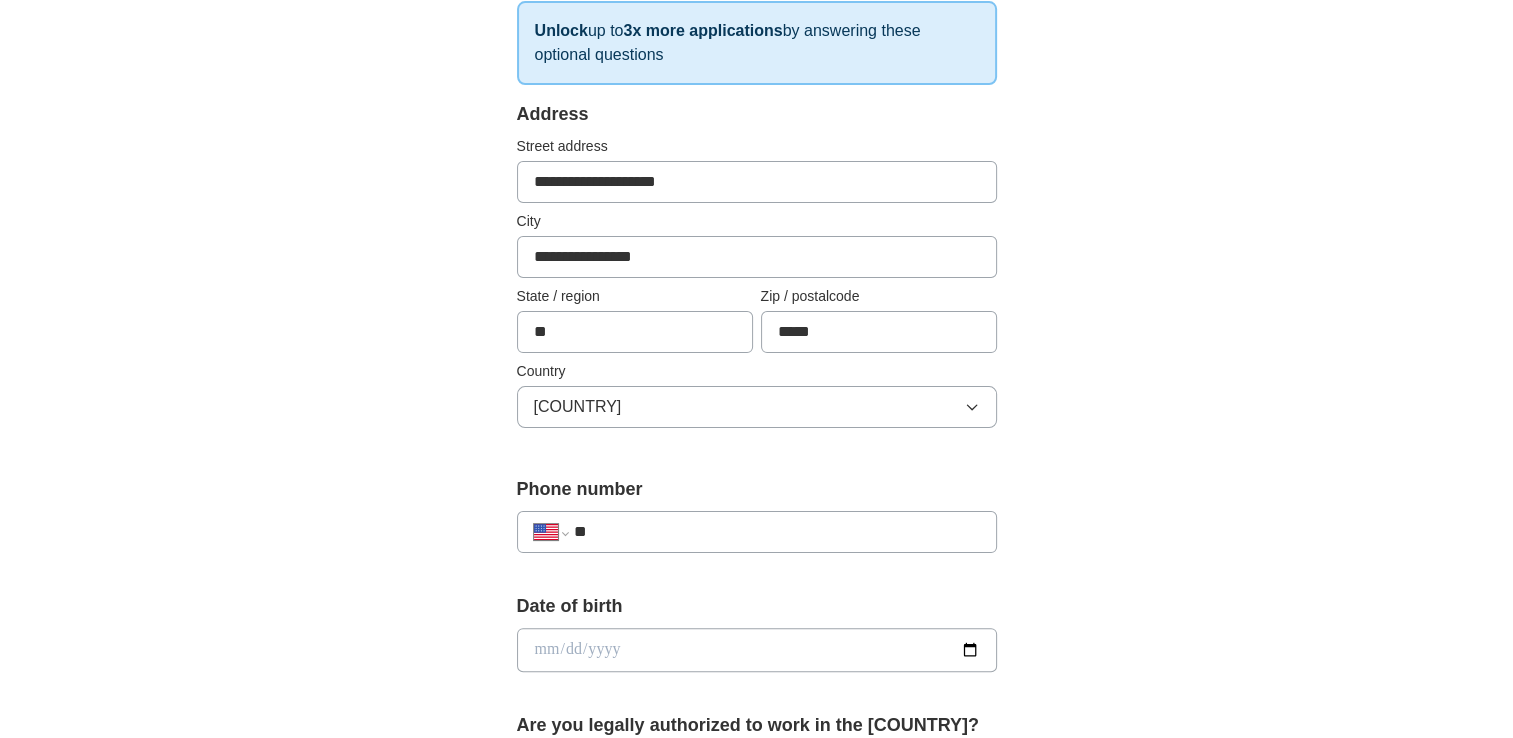 scroll, scrollTop: 400, scrollLeft: 0, axis: vertical 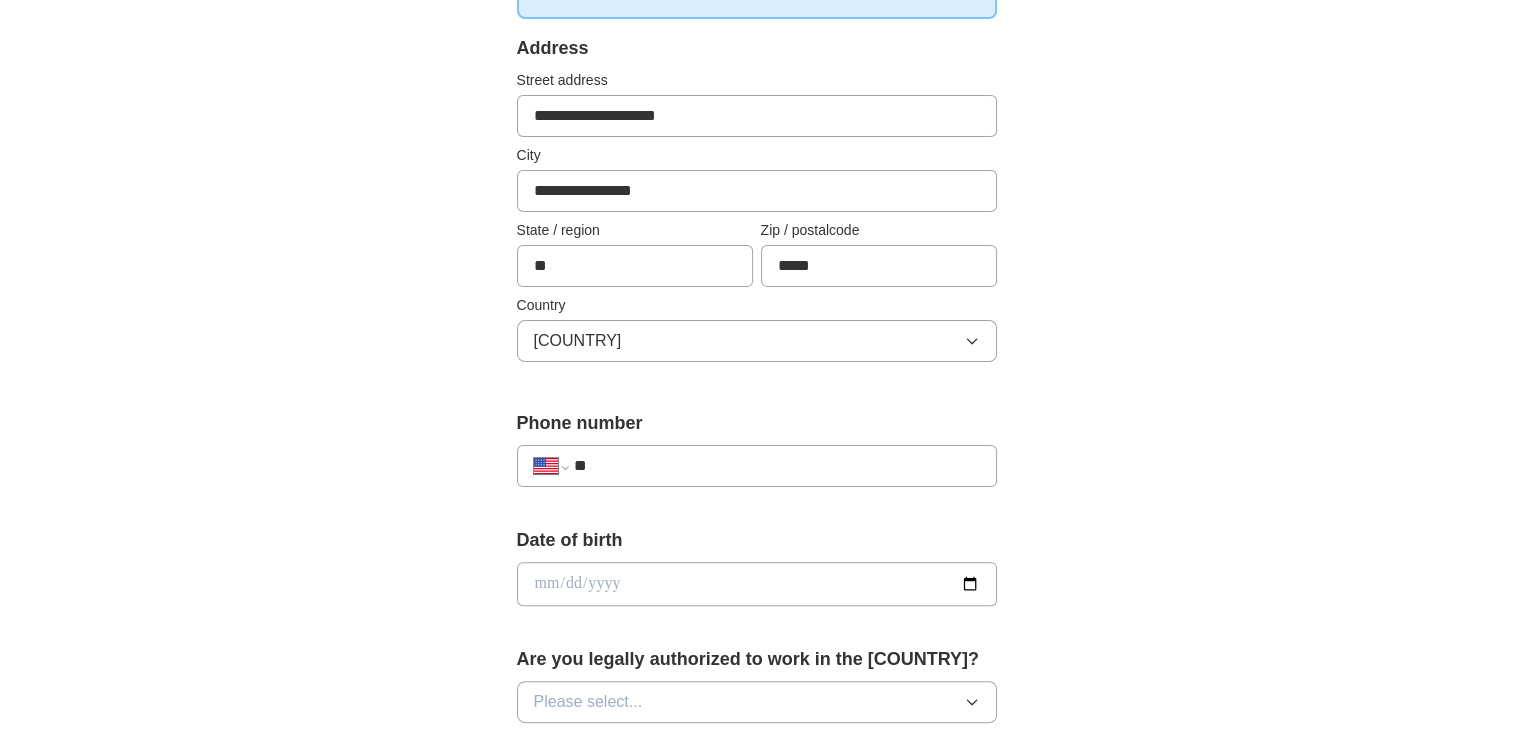click on "**" at bounding box center (776, 466) 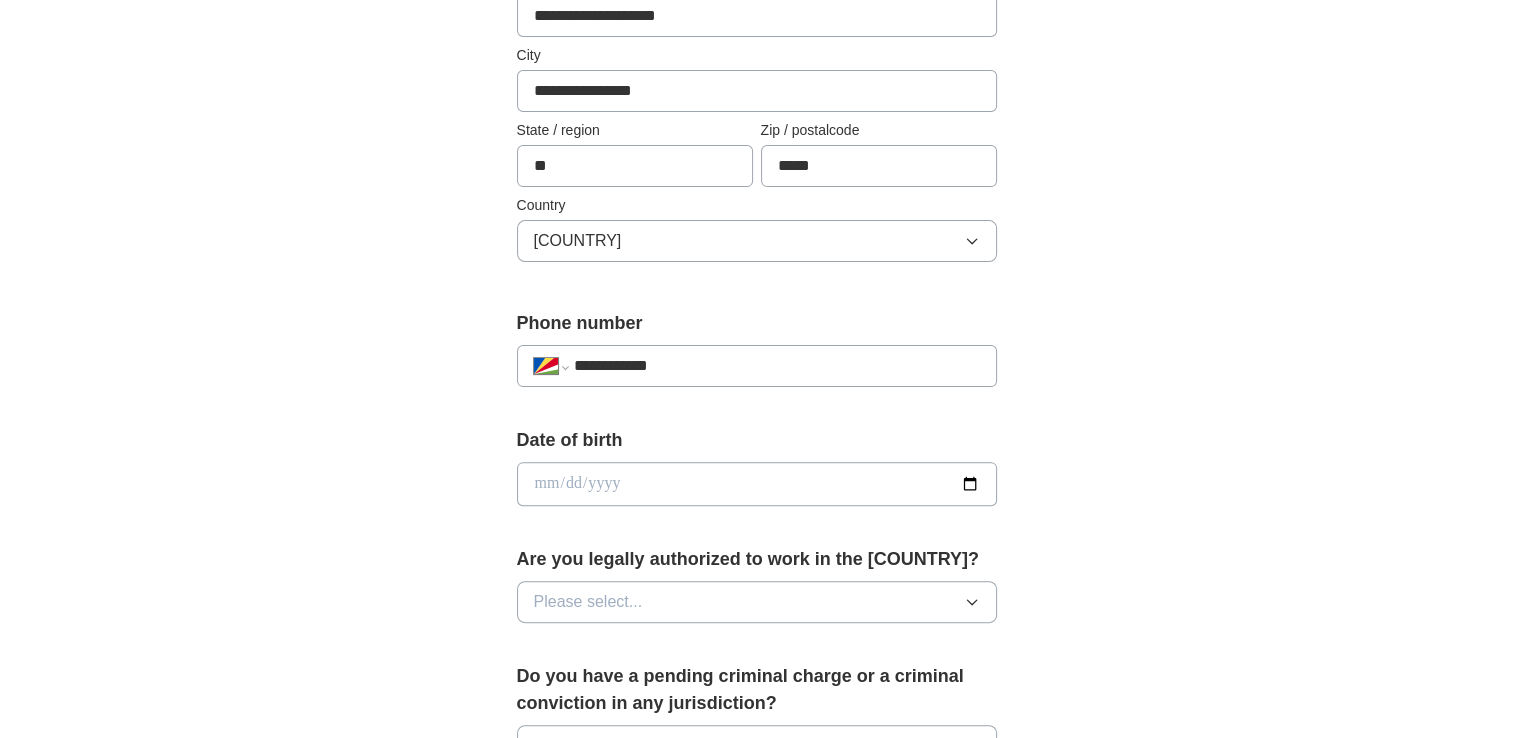 scroll, scrollTop: 600, scrollLeft: 0, axis: vertical 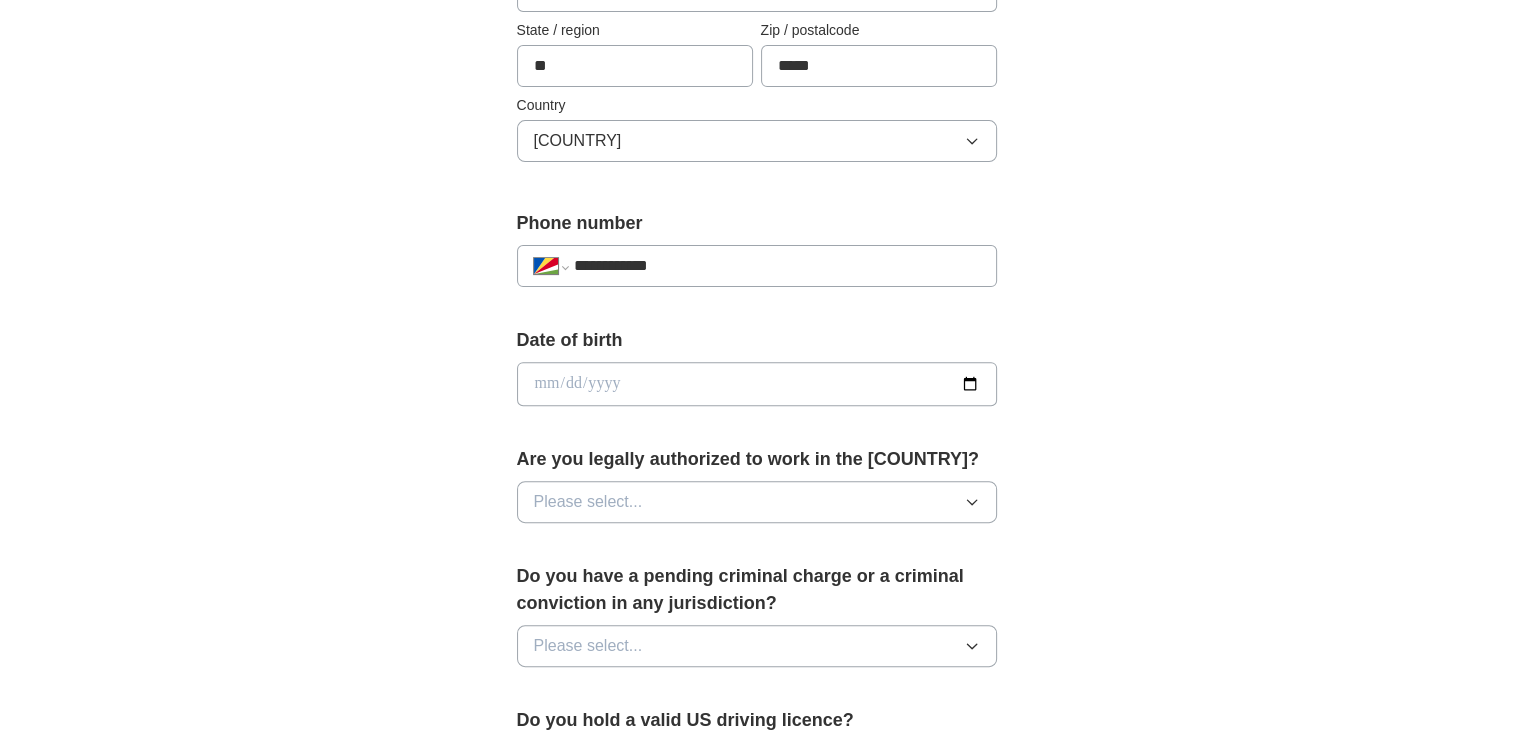 click on "Date of birth" at bounding box center [757, 374] 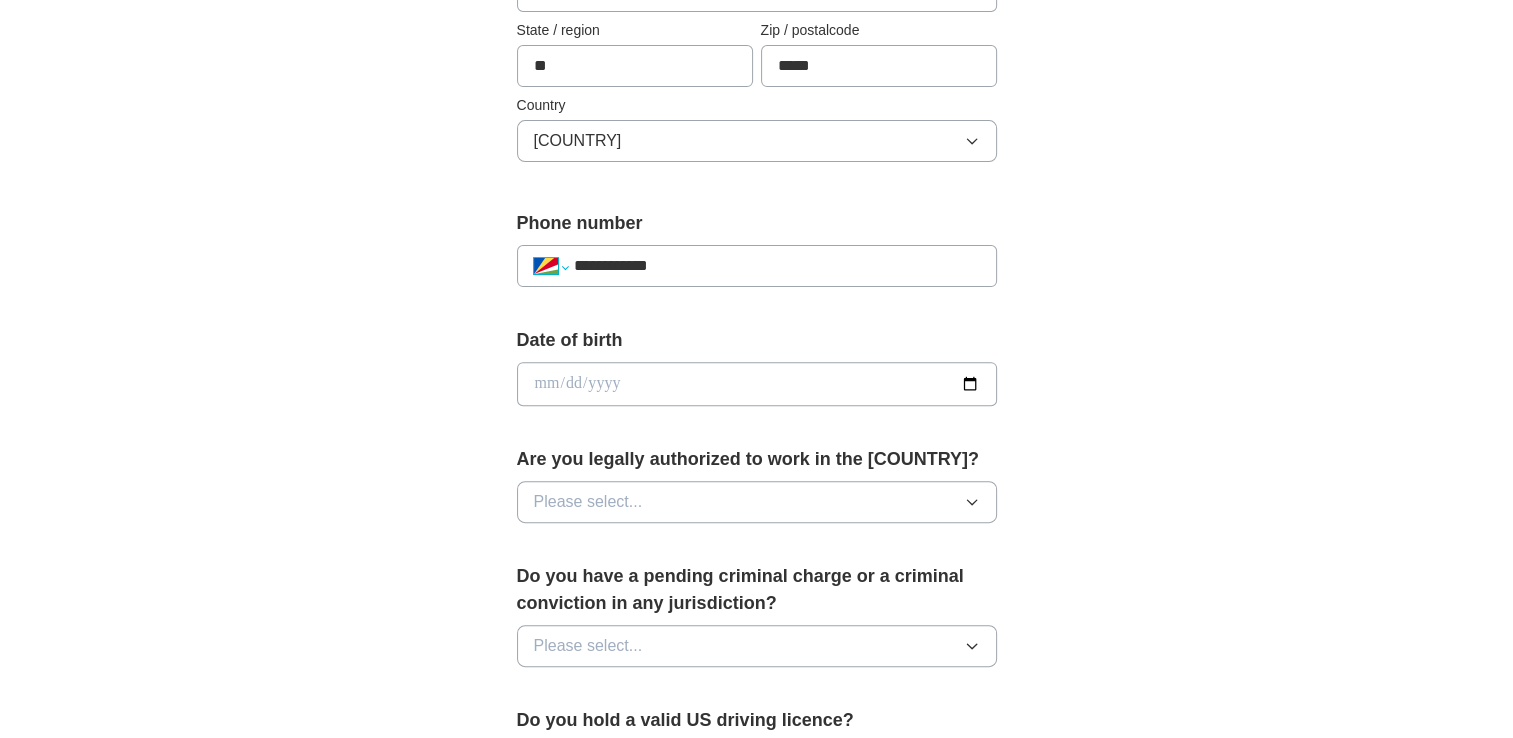 click on "**********" at bounding box center (551, 266) 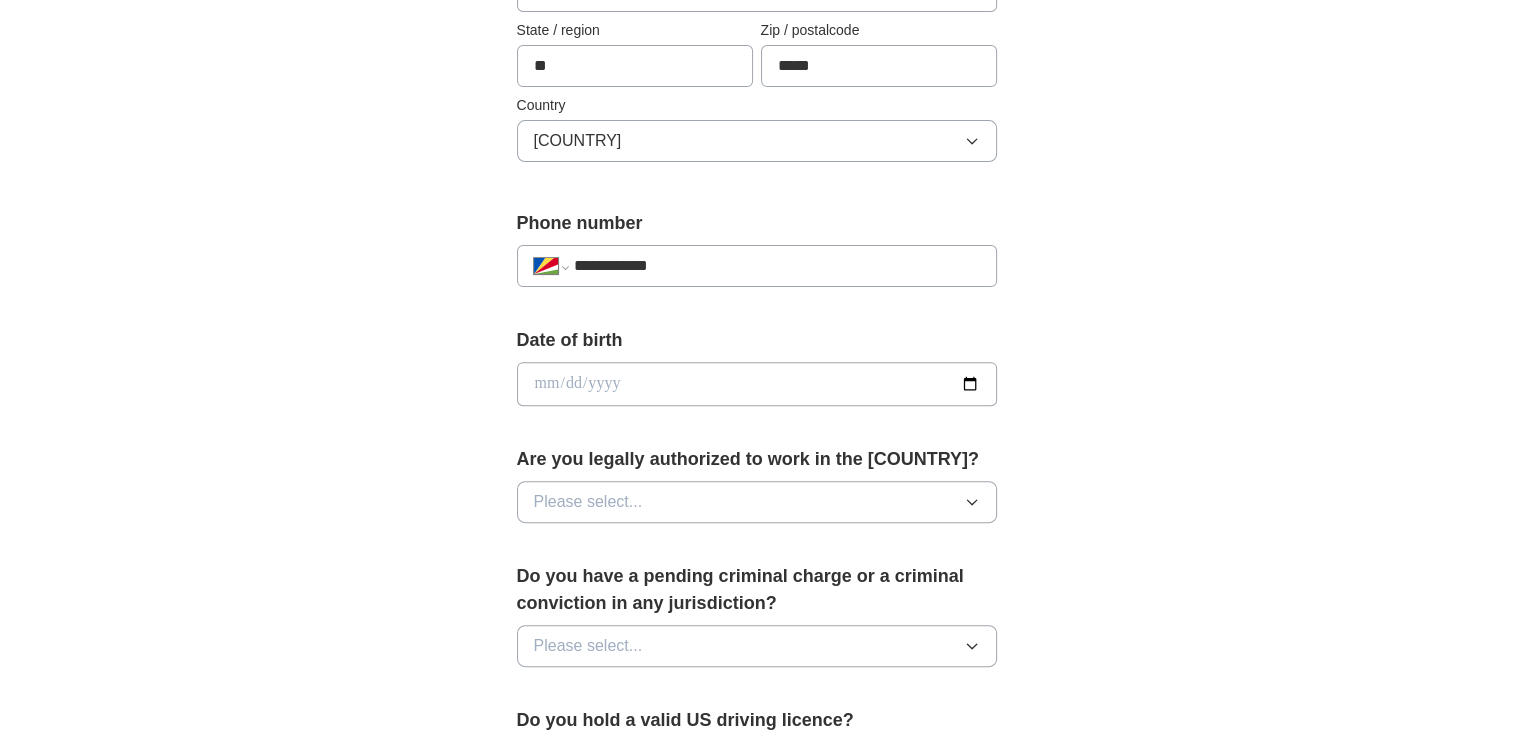 click on "**********" at bounding box center (551, 266) 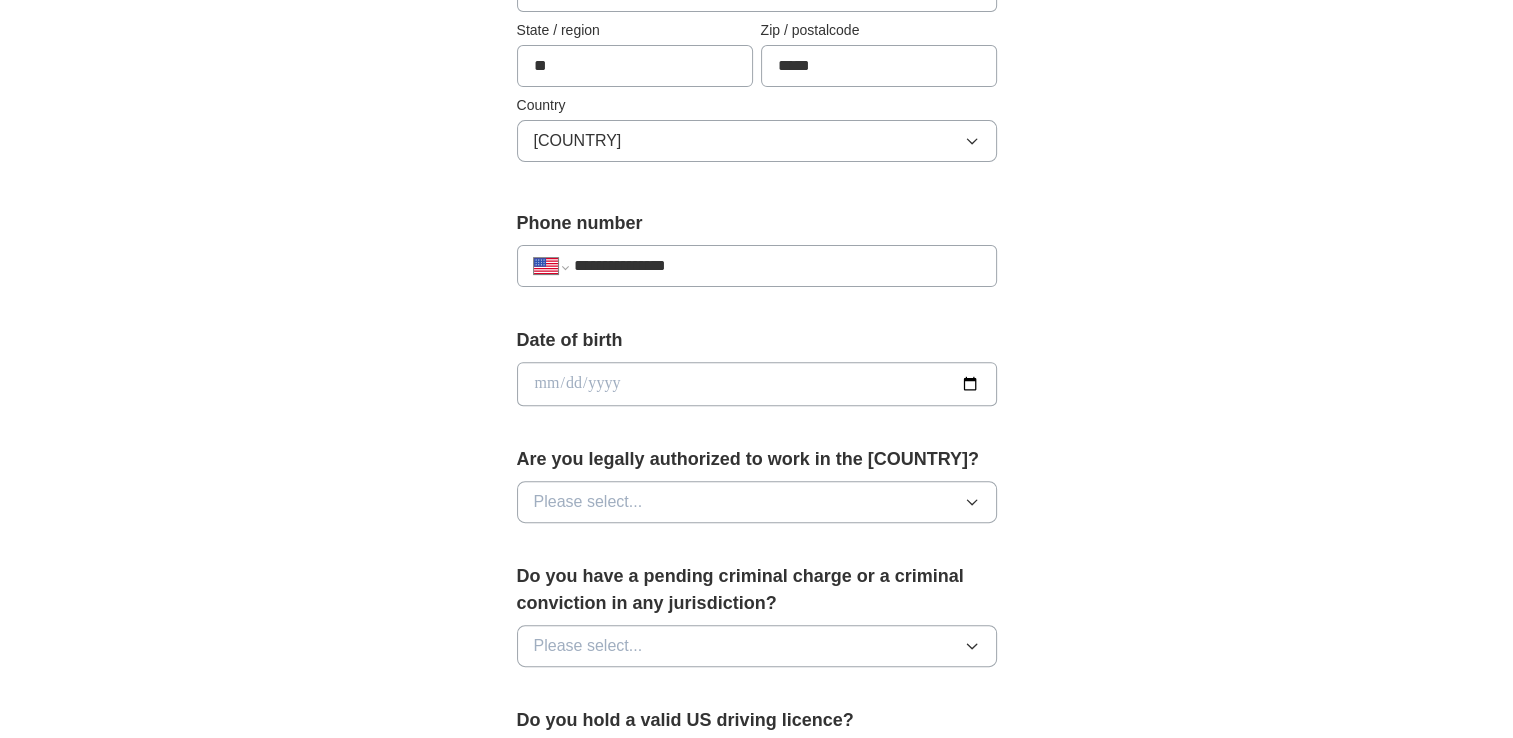 type on "**********" 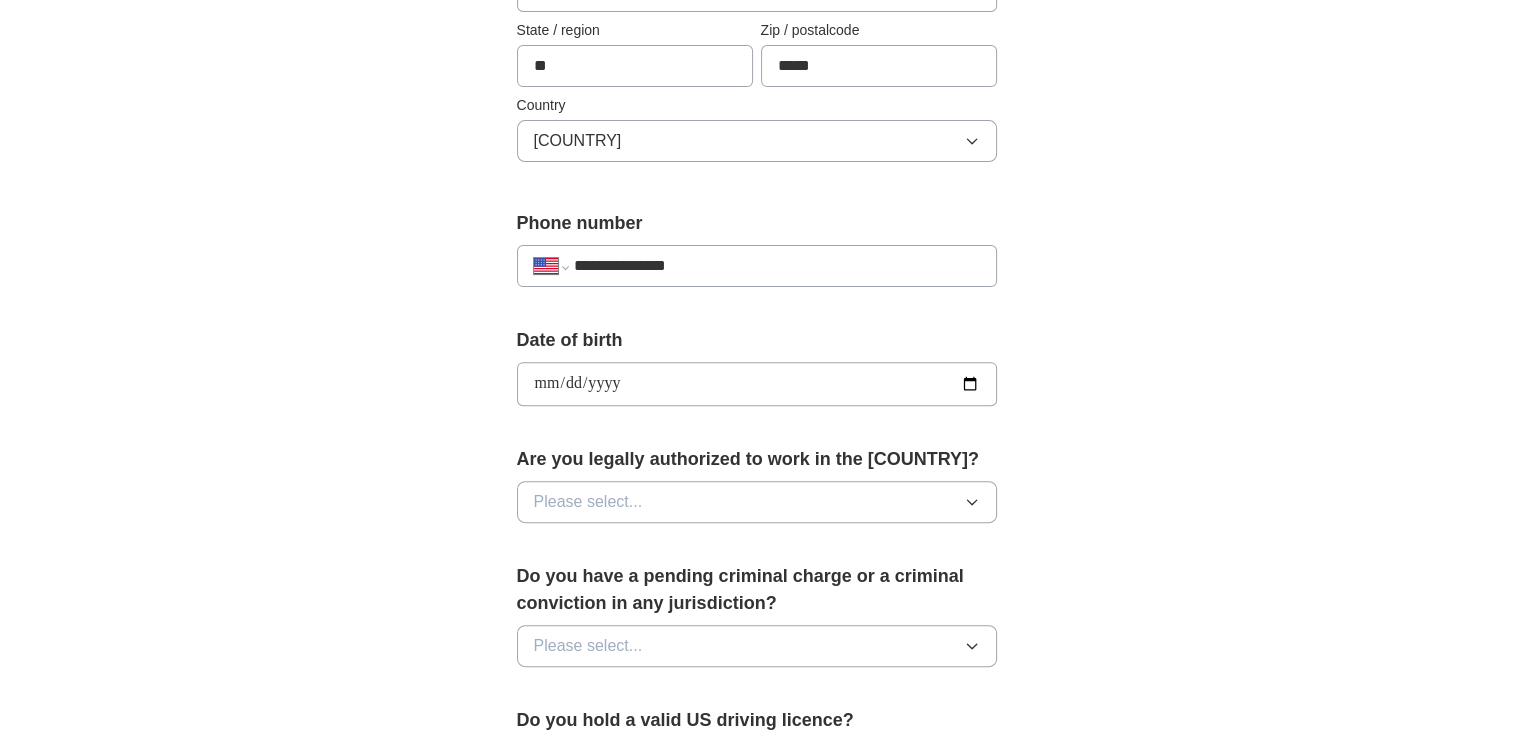 type on "**********" 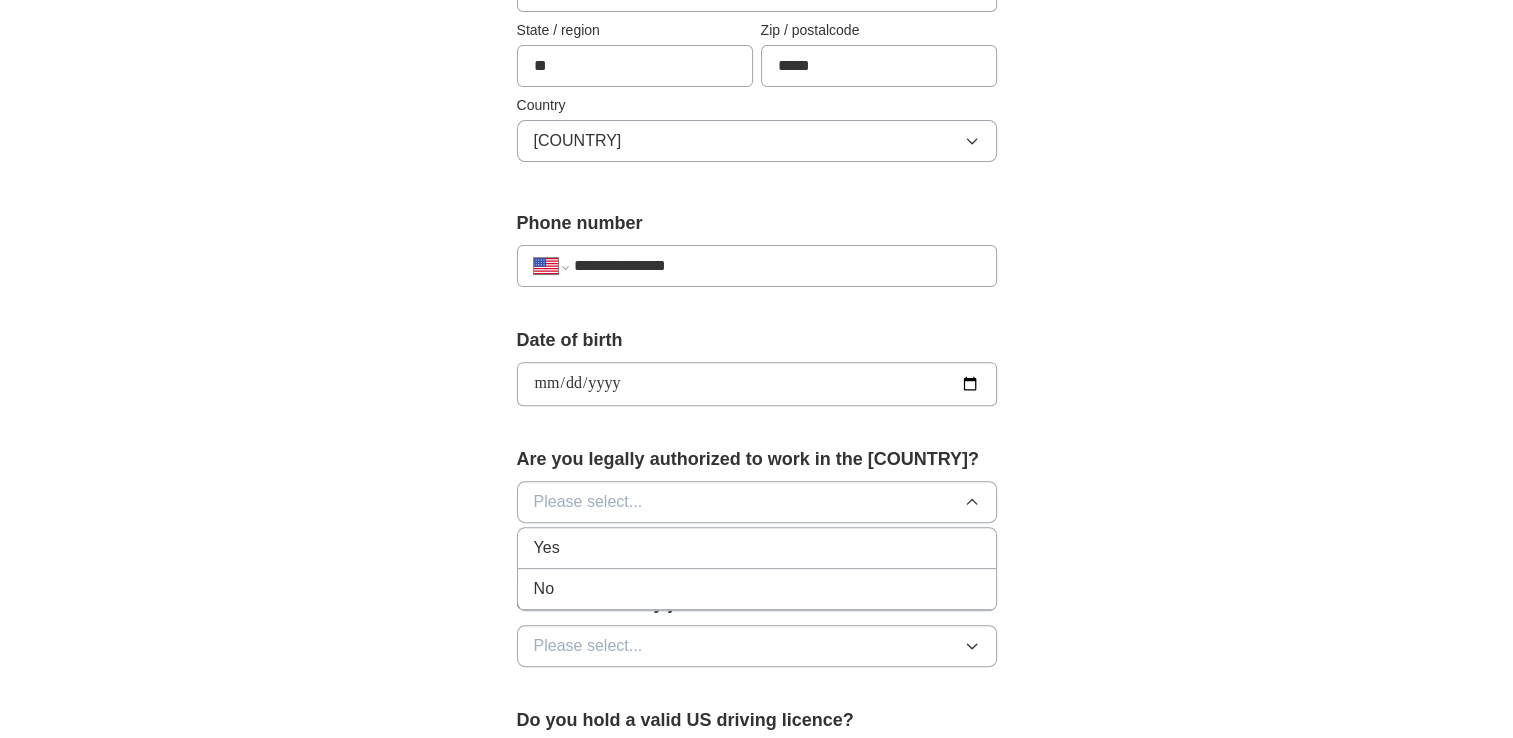 click on "Yes" at bounding box center [757, 548] 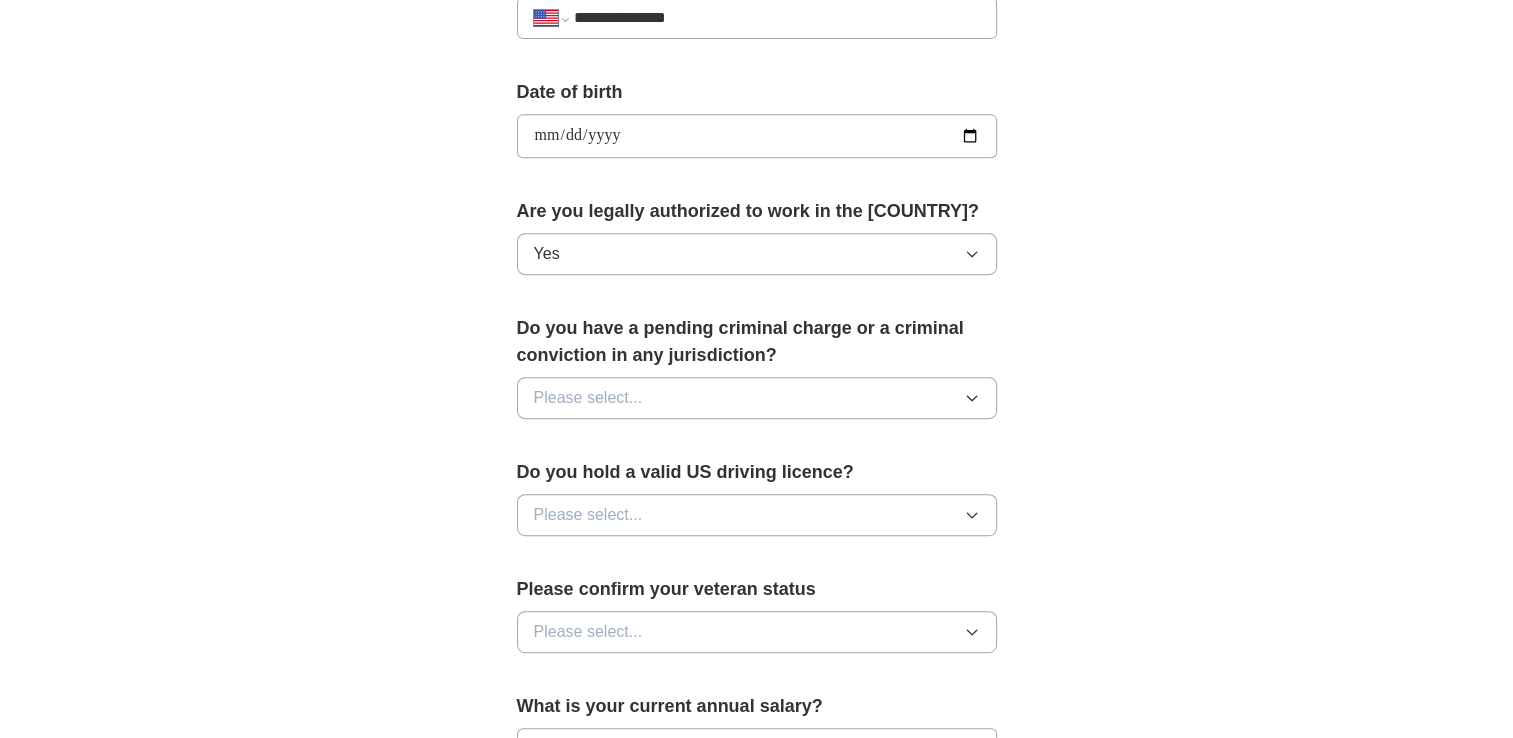 scroll, scrollTop: 900, scrollLeft: 0, axis: vertical 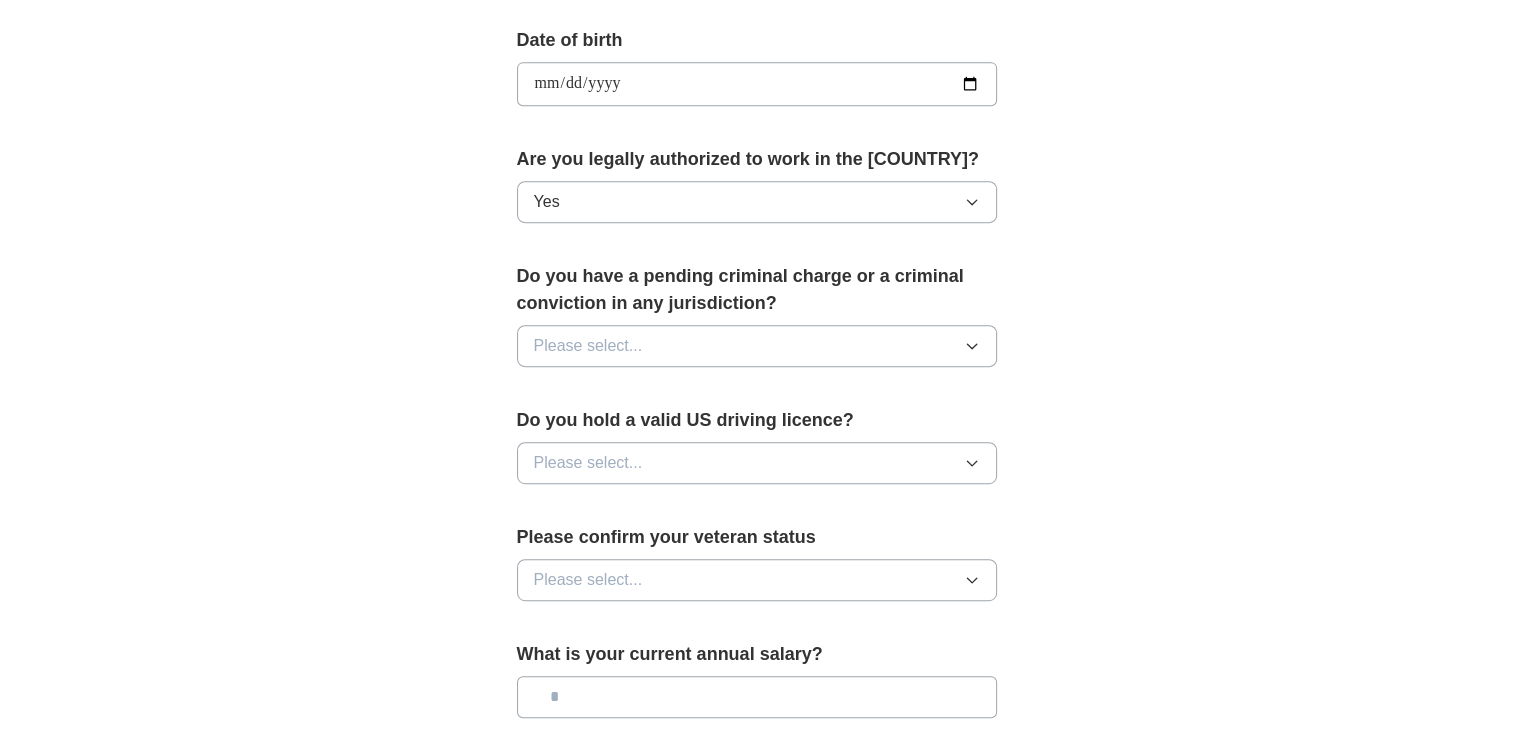 click on "Please select..." at bounding box center [757, 346] 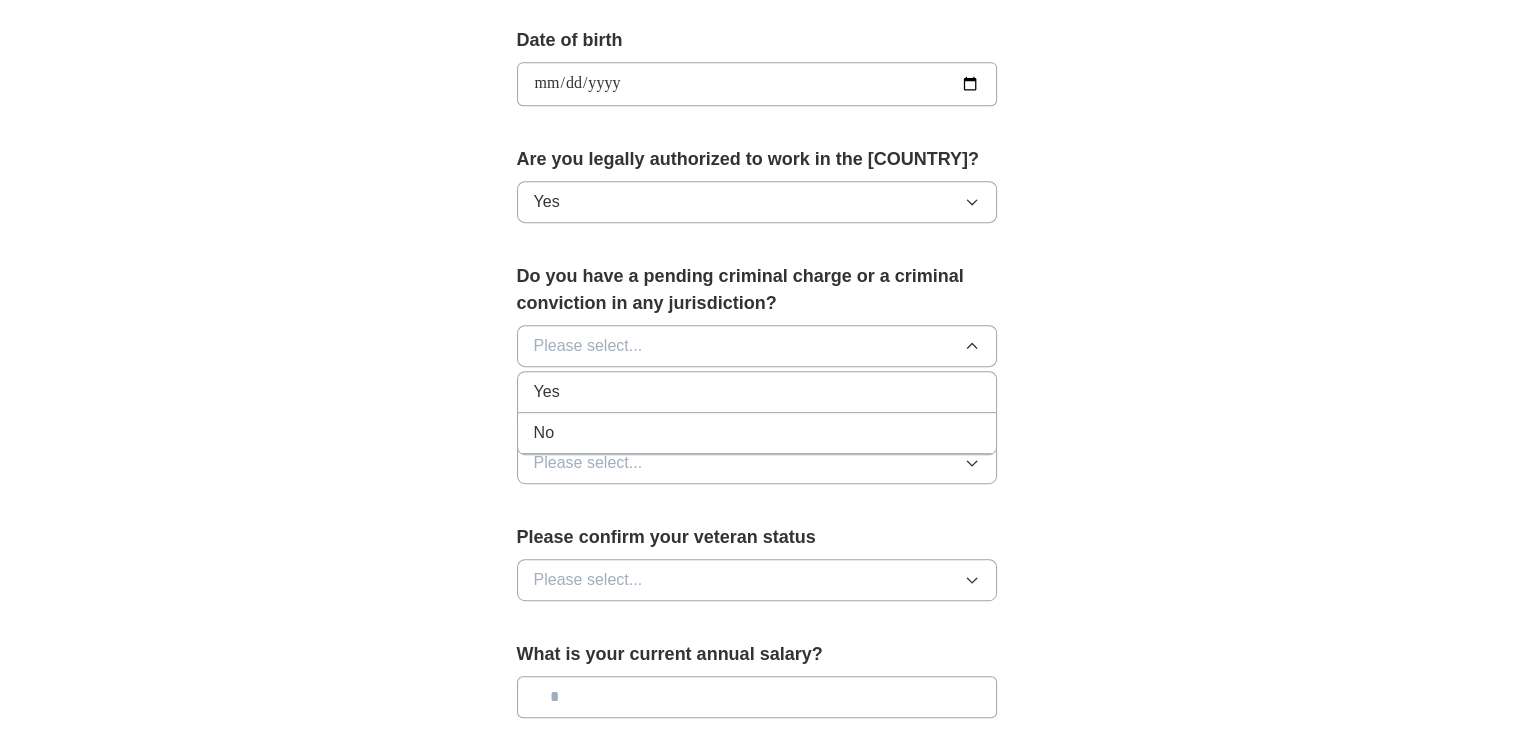 click on "No" at bounding box center (757, 433) 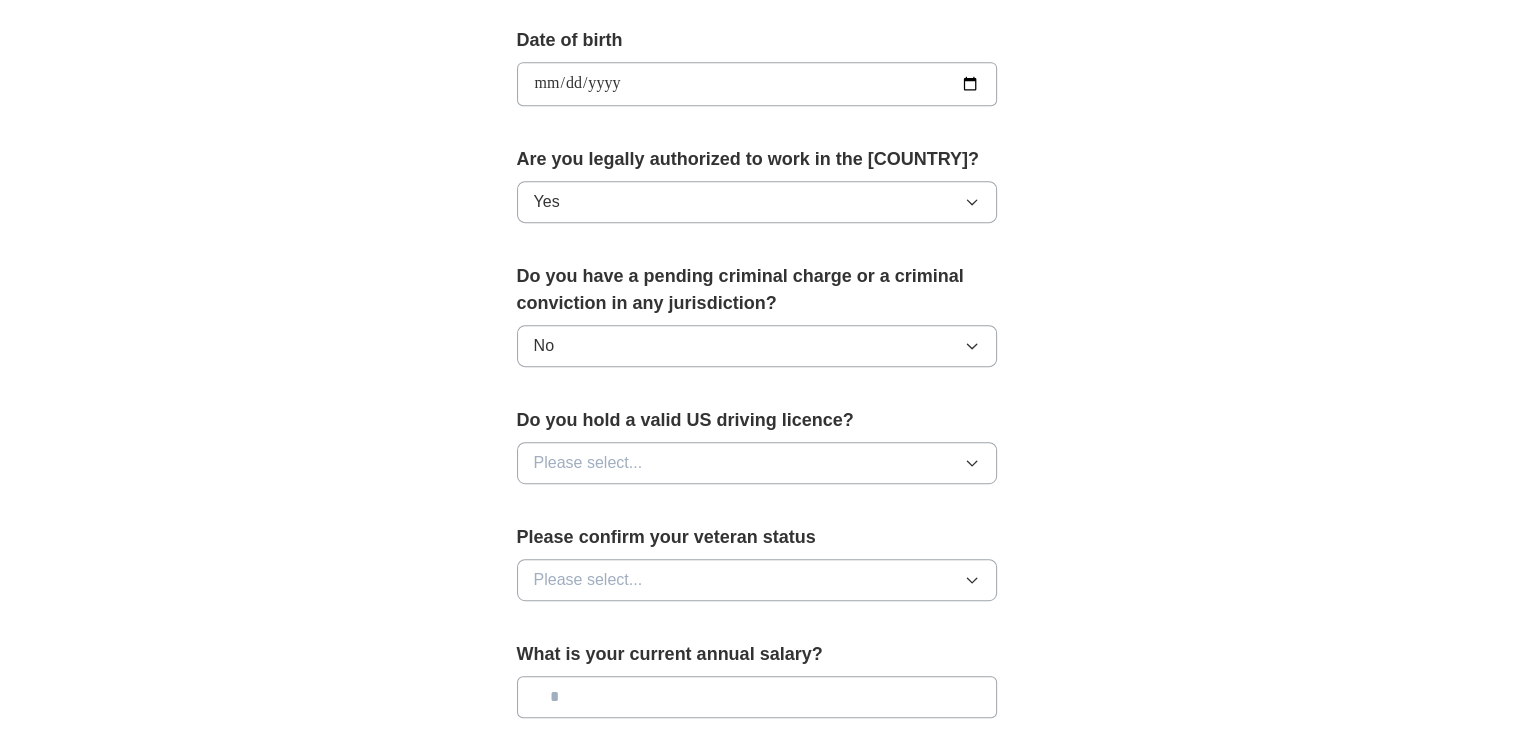 click on "Please select..." at bounding box center (757, 463) 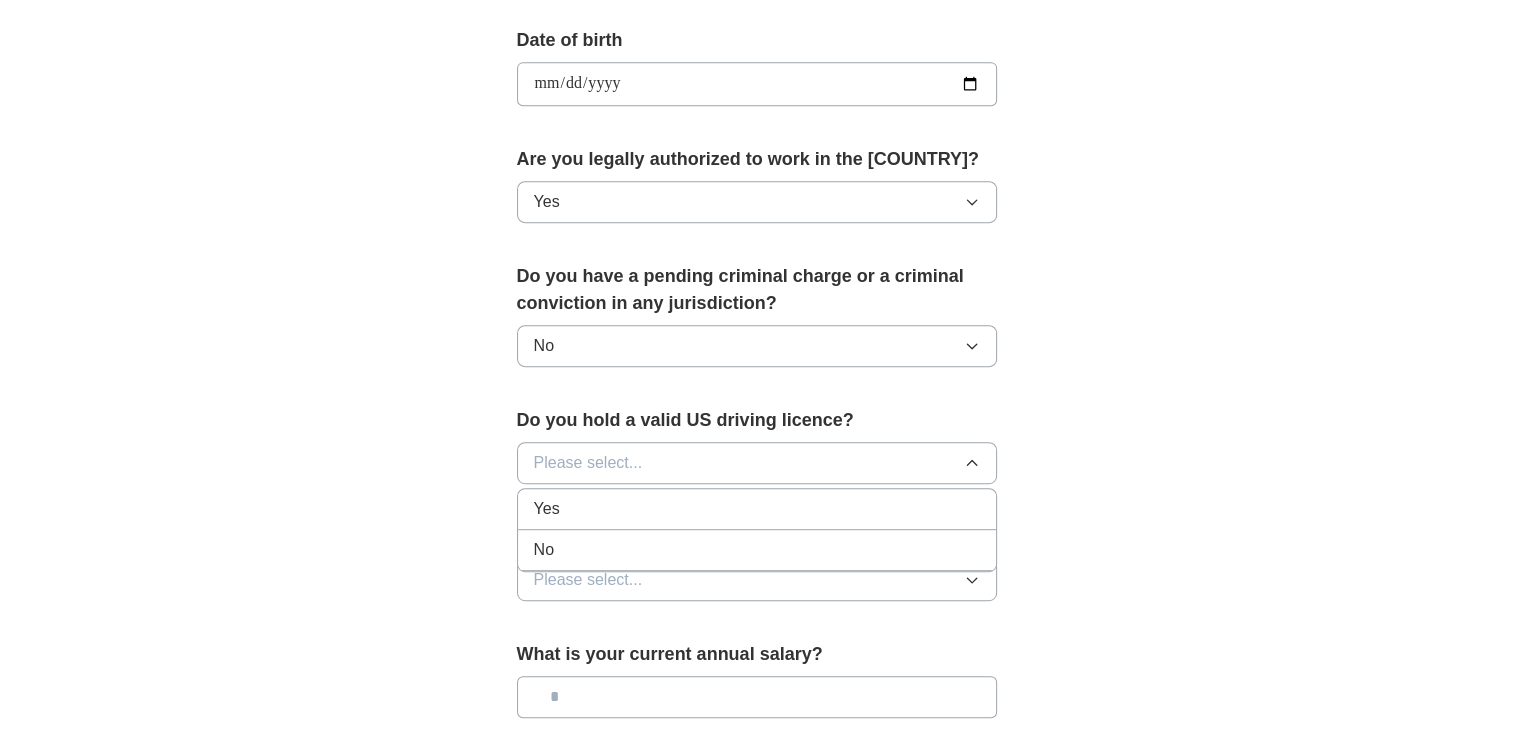 click on "Yes" at bounding box center (757, 509) 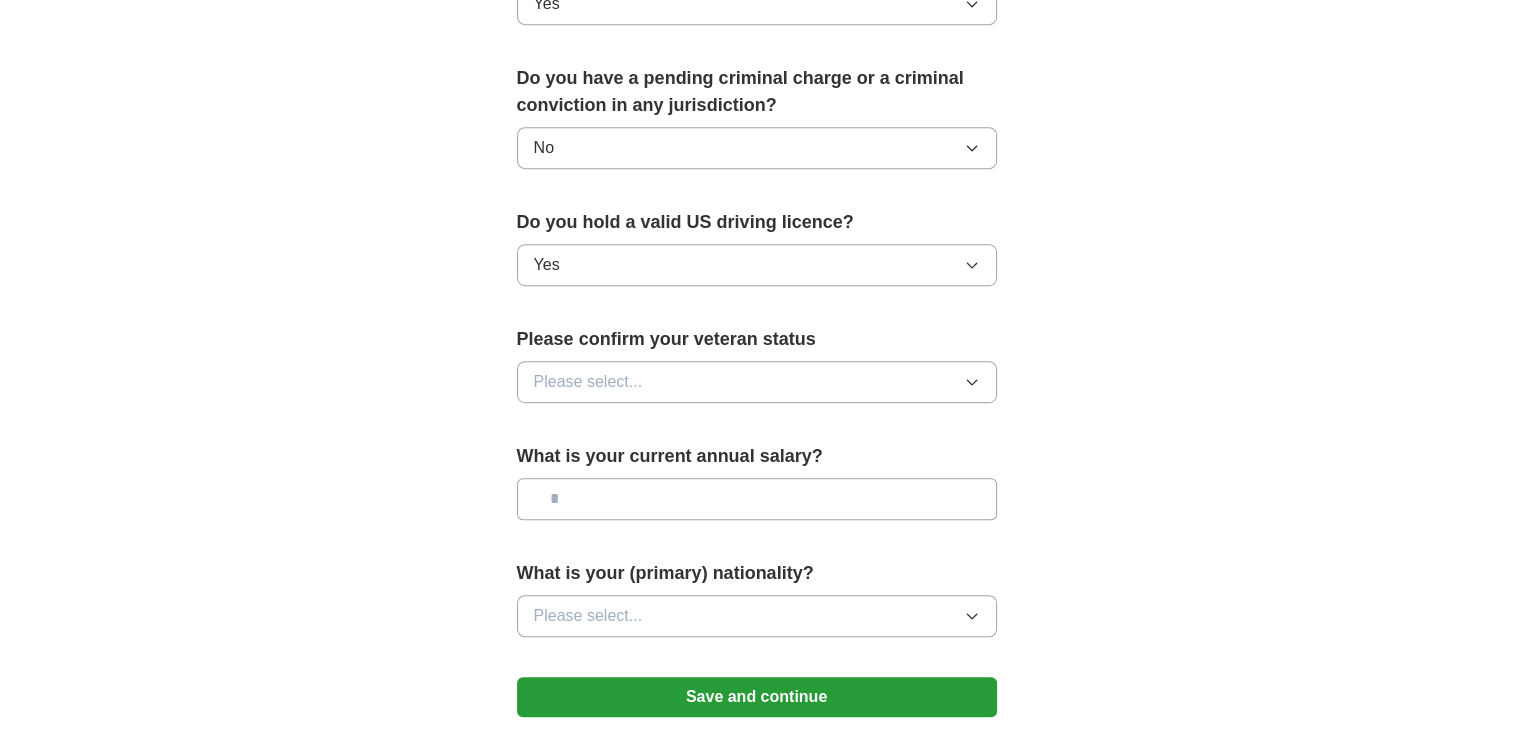 scroll, scrollTop: 1100, scrollLeft: 0, axis: vertical 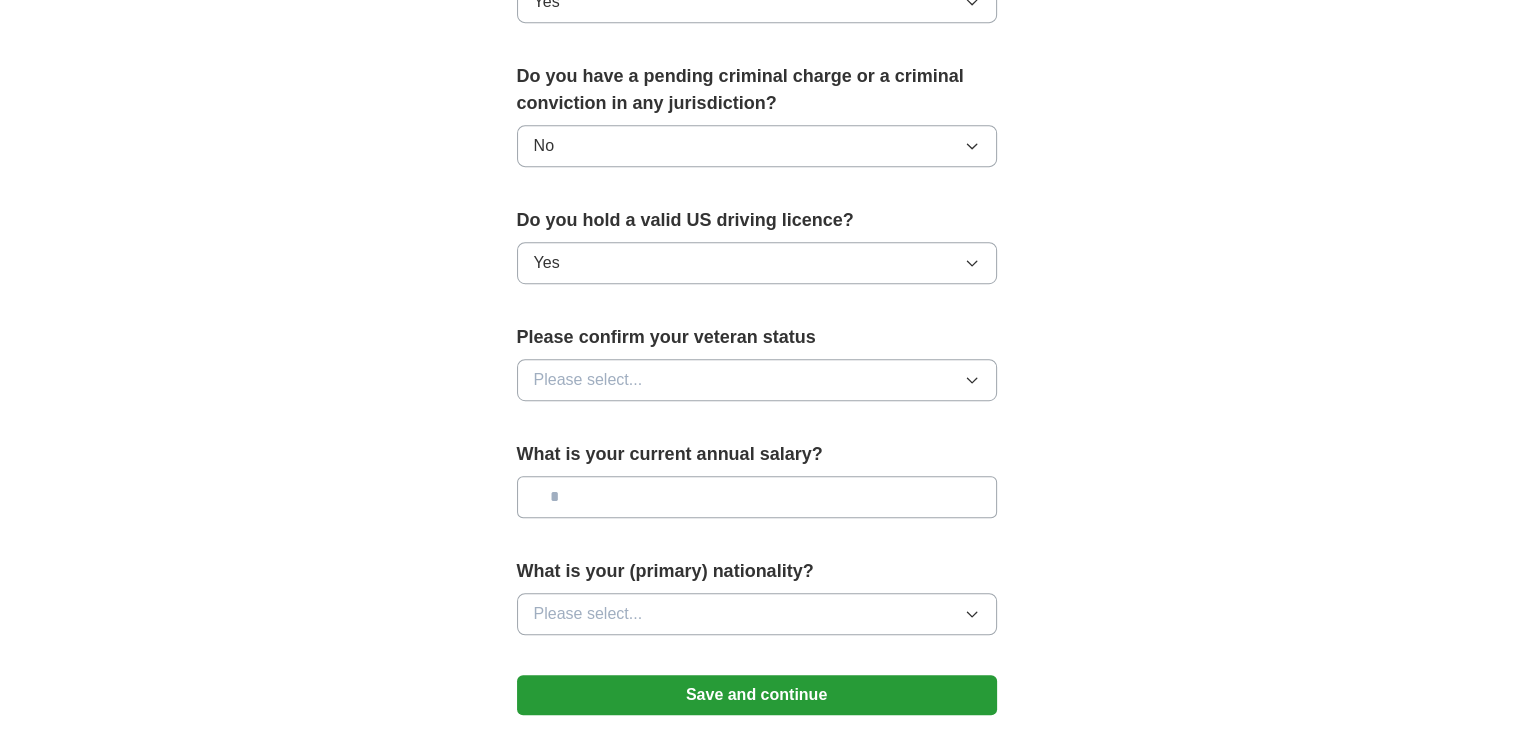 click on "Please select..." at bounding box center (757, 380) 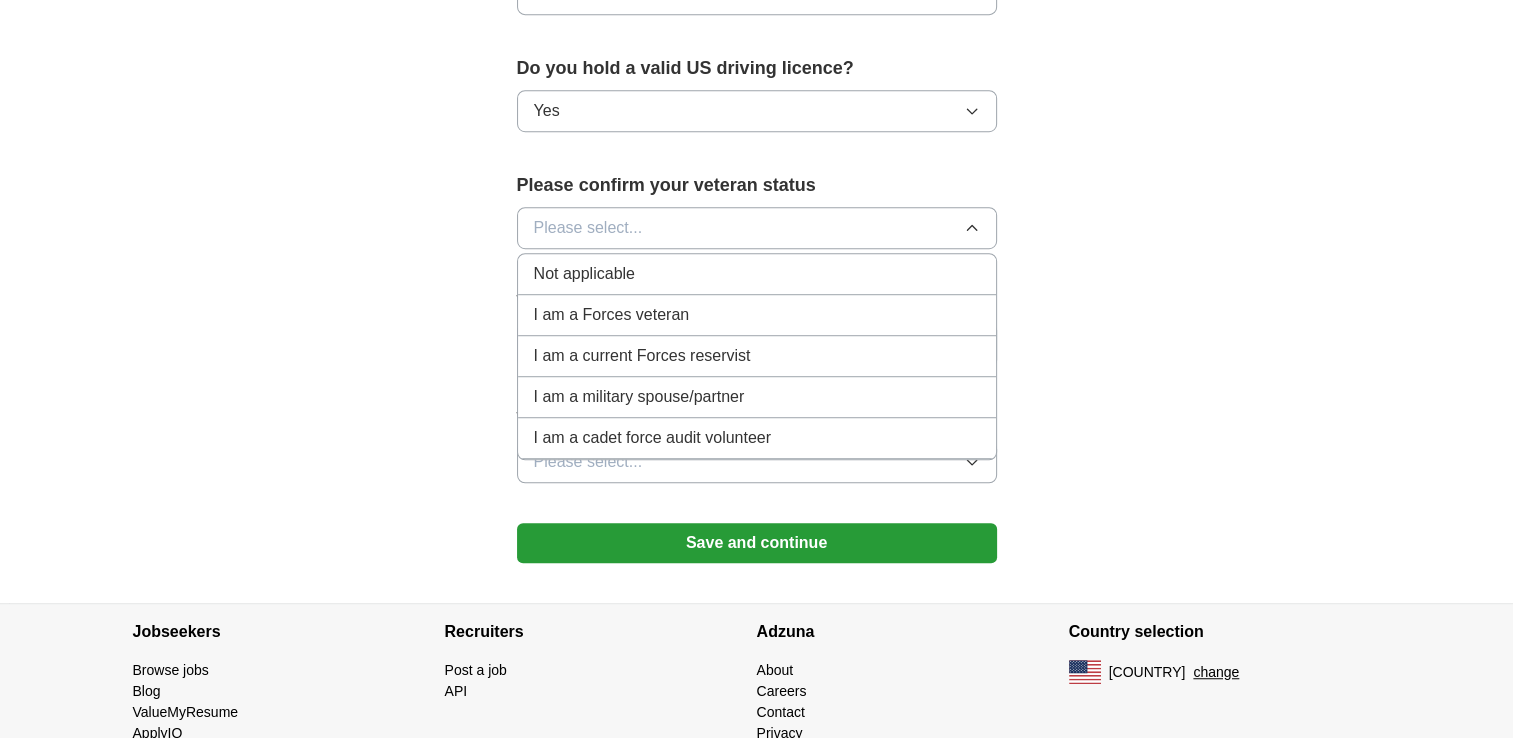 scroll, scrollTop: 1300, scrollLeft: 0, axis: vertical 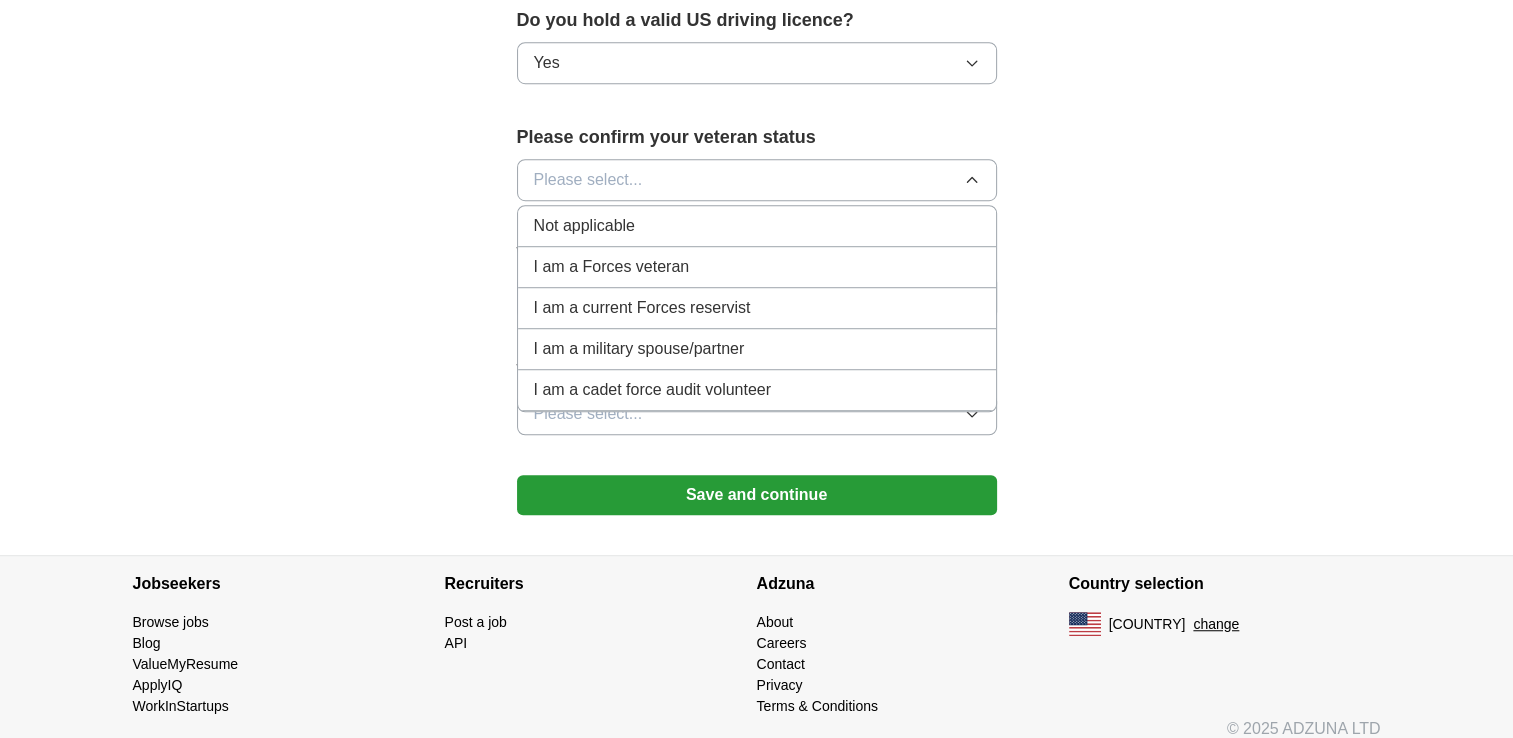 click on "Not applicable" at bounding box center (757, 226) 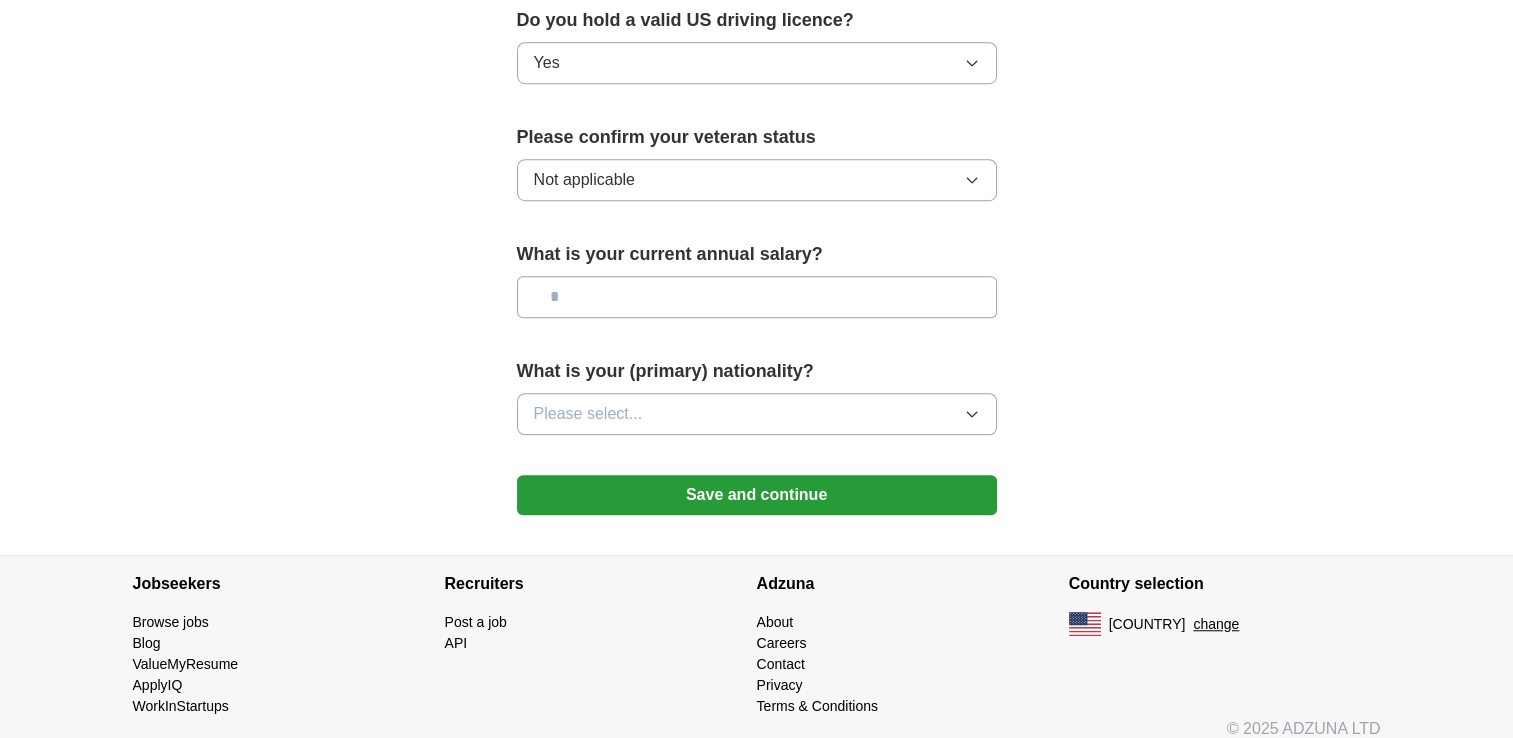 click at bounding box center [757, 297] 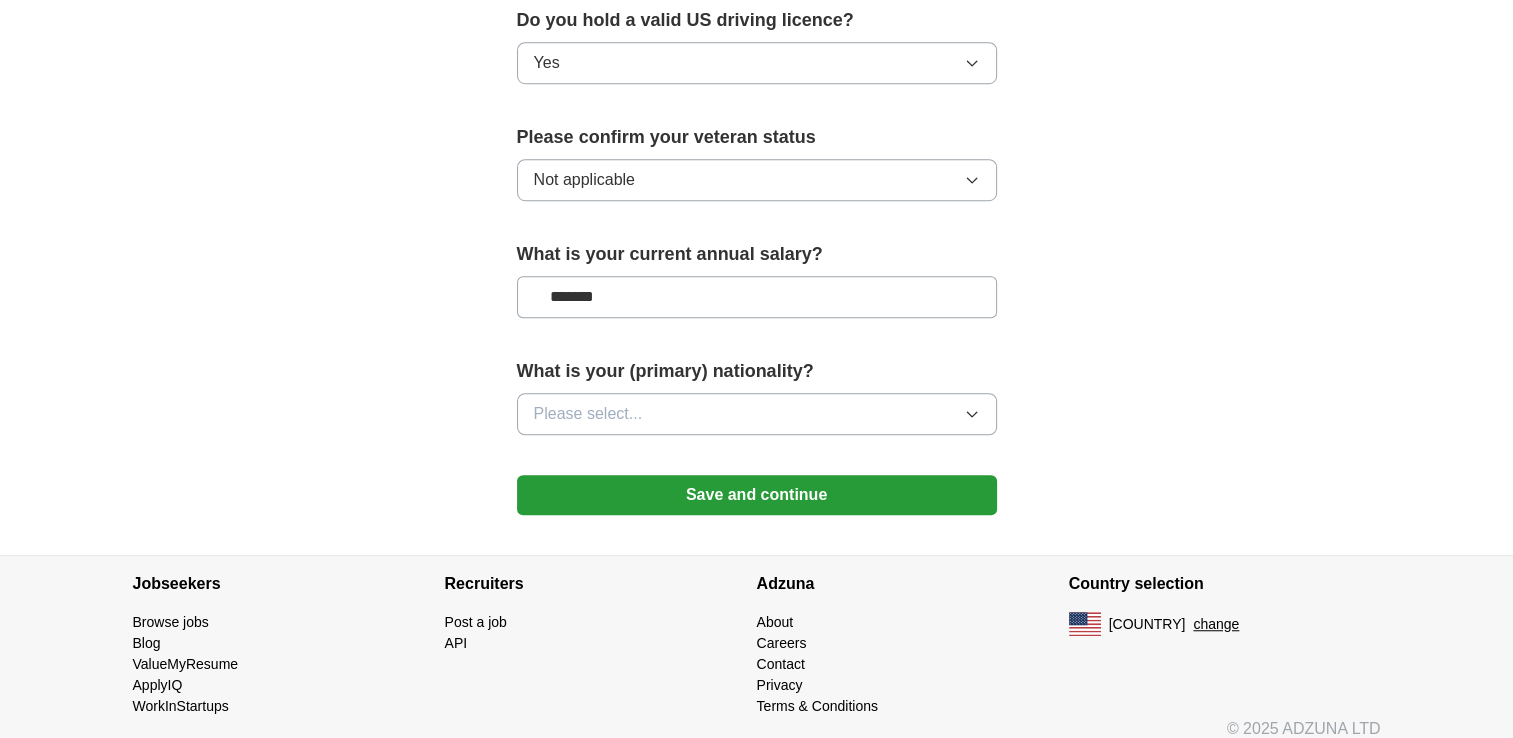 type on "*******" 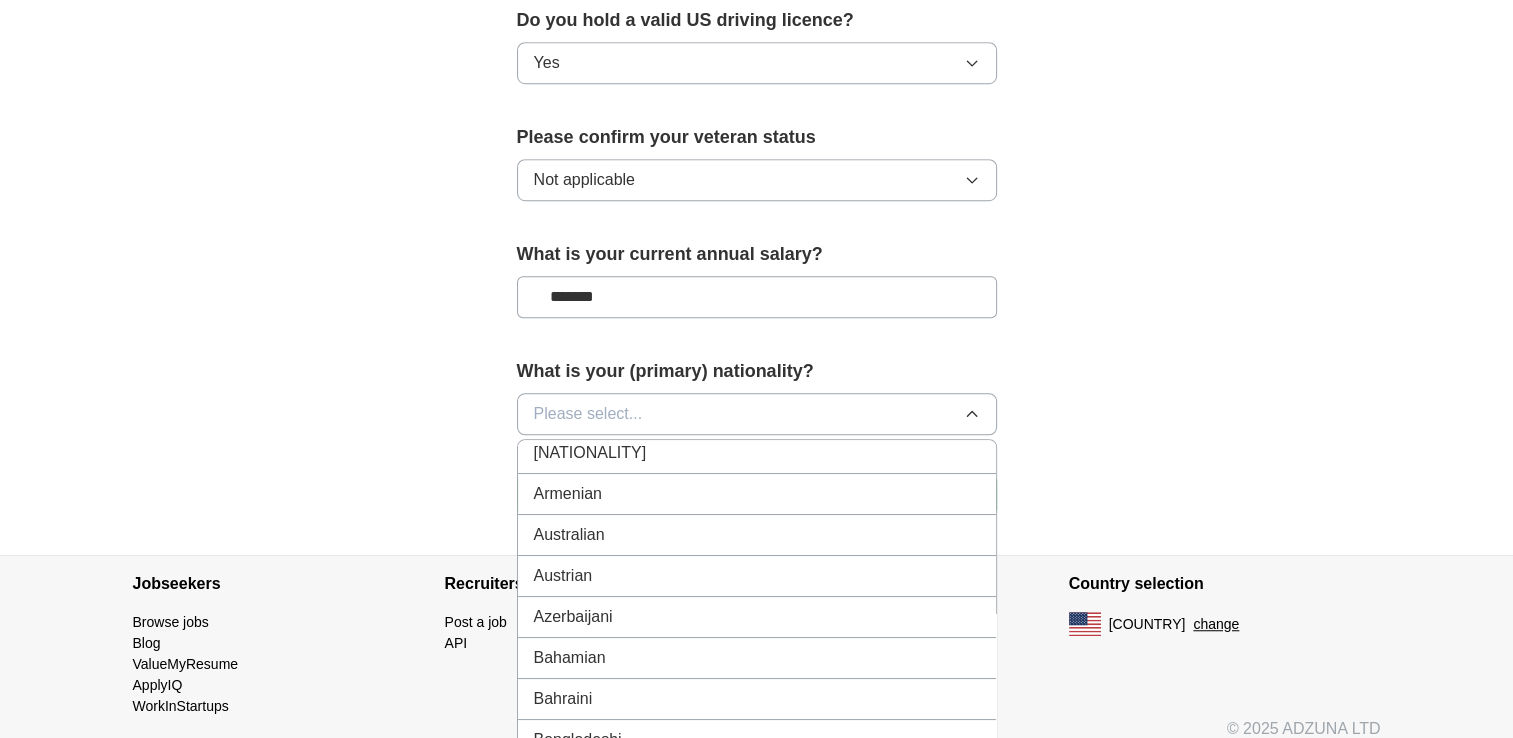 scroll, scrollTop: 0, scrollLeft: 0, axis: both 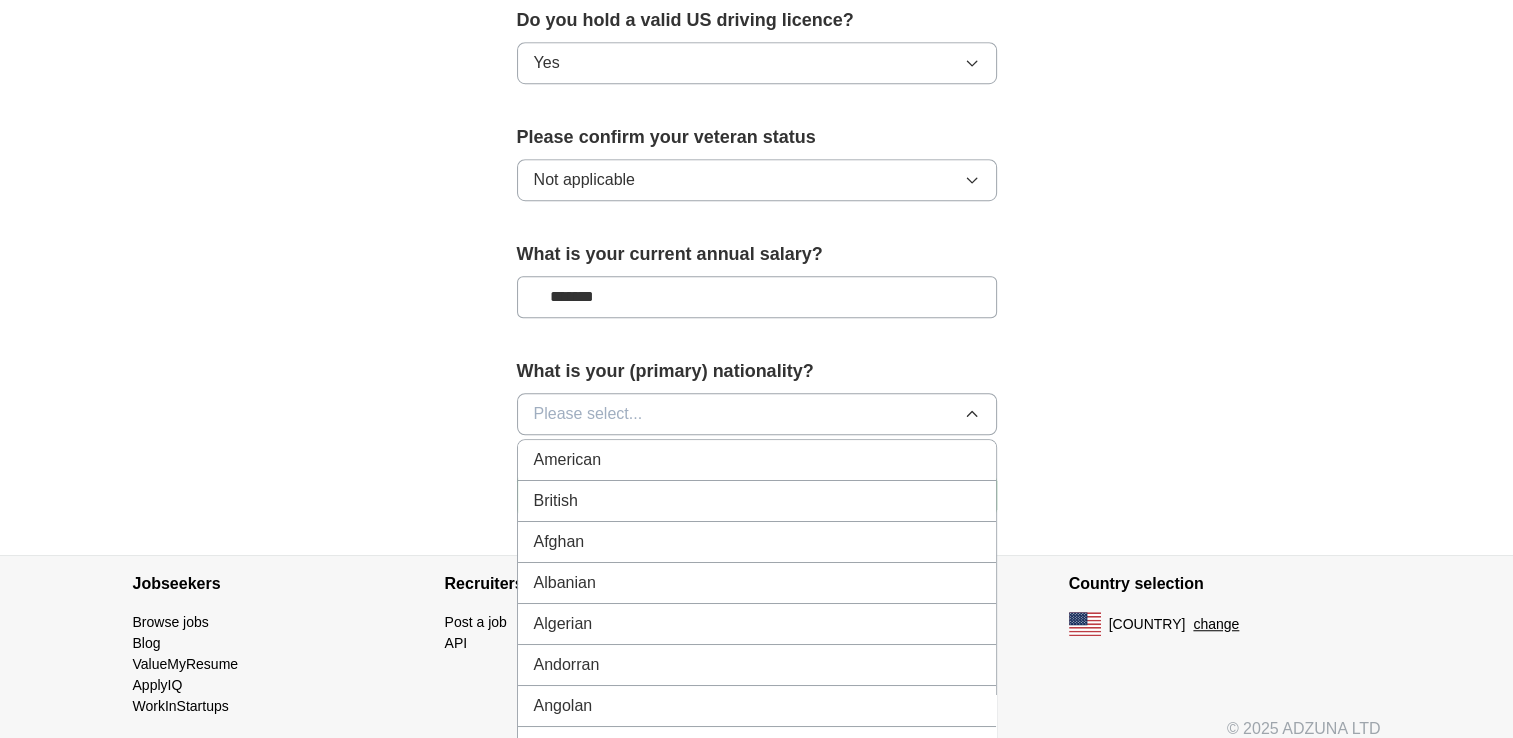 click on "American" at bounding box center [757, 460] 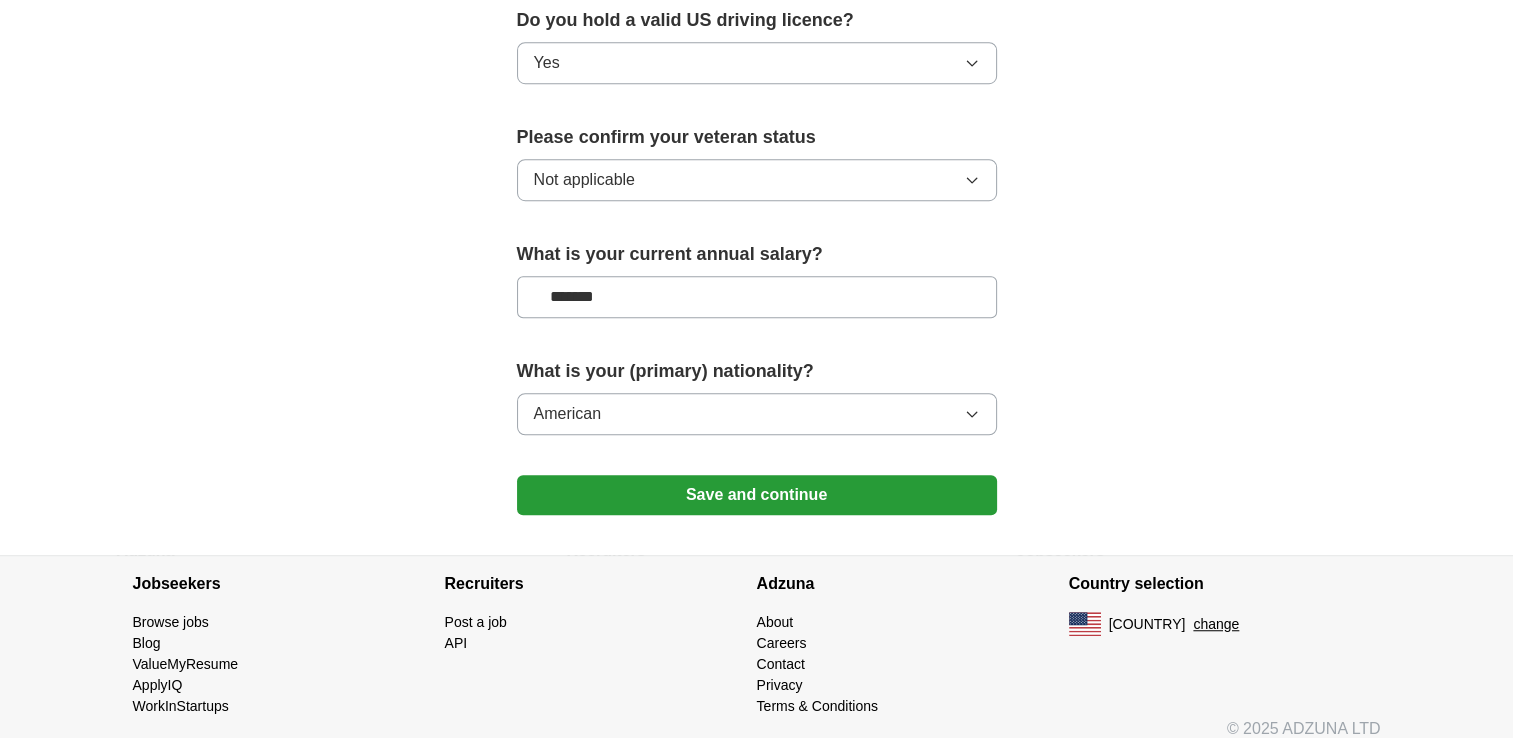 click on "Save and continue" at bounding box center (757, 495) 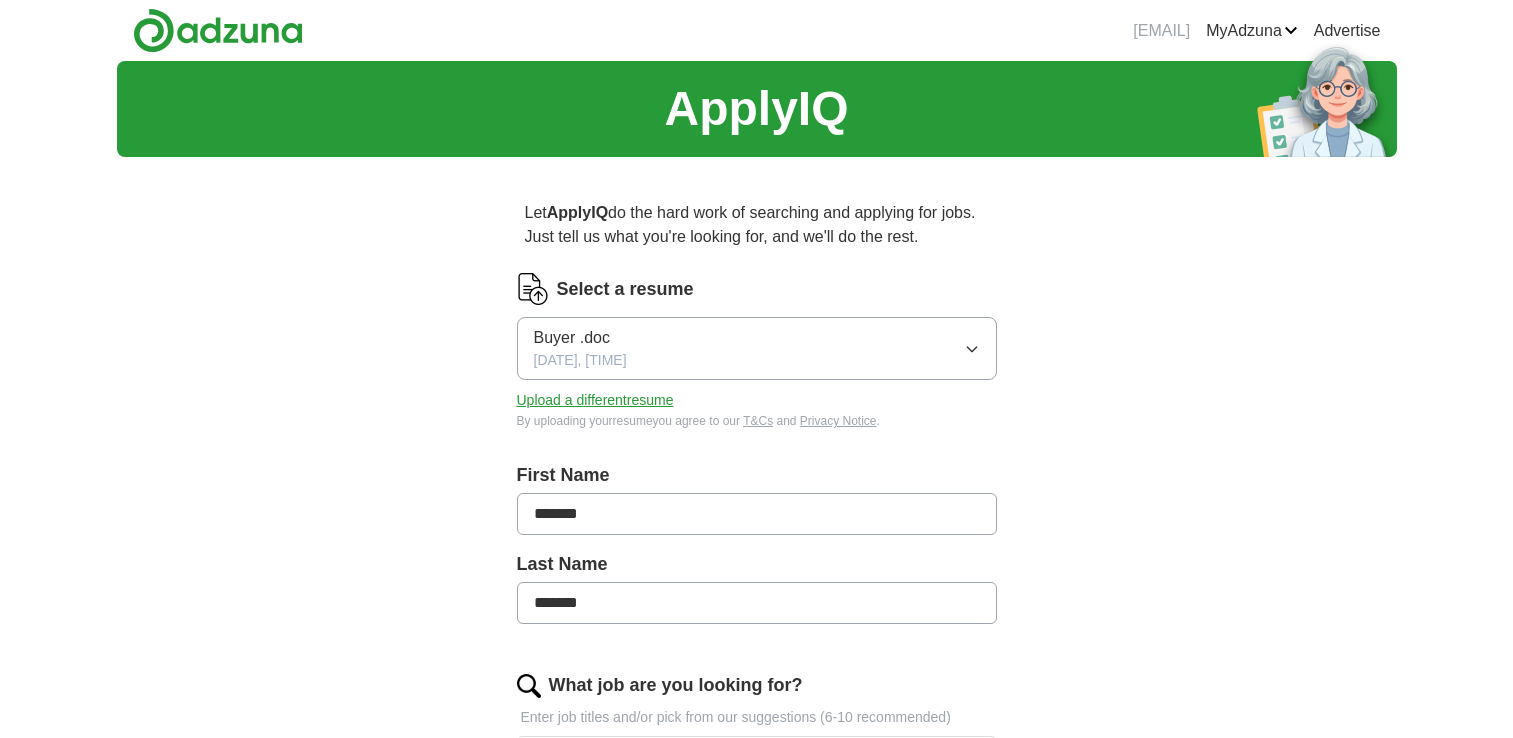 scroll, scrollTop: 0, scrollLeft: 0, axis: both 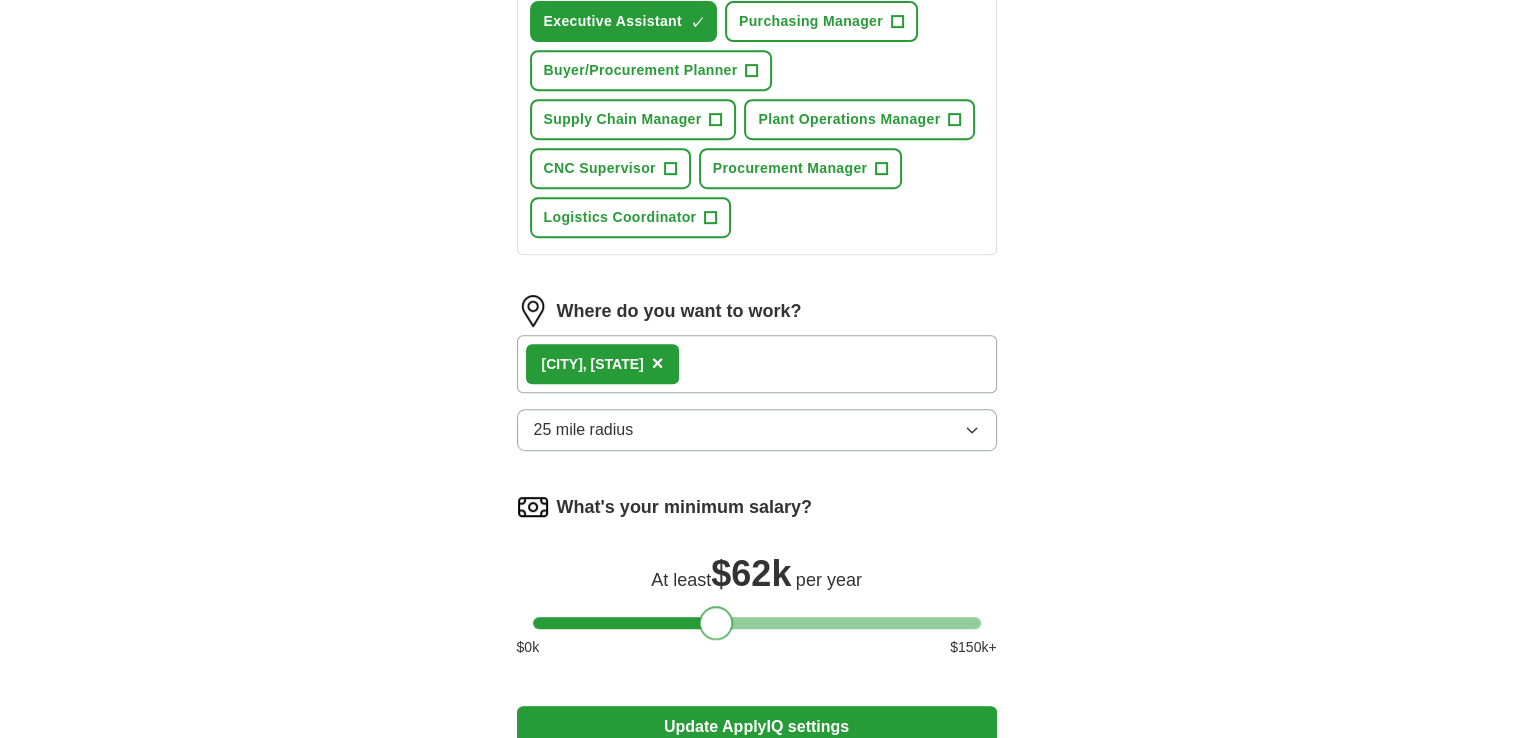 drag, startPoint x: 542, startPoint y: 360, endPoint x: 712, endPoint y: 369, distance: 170.23807 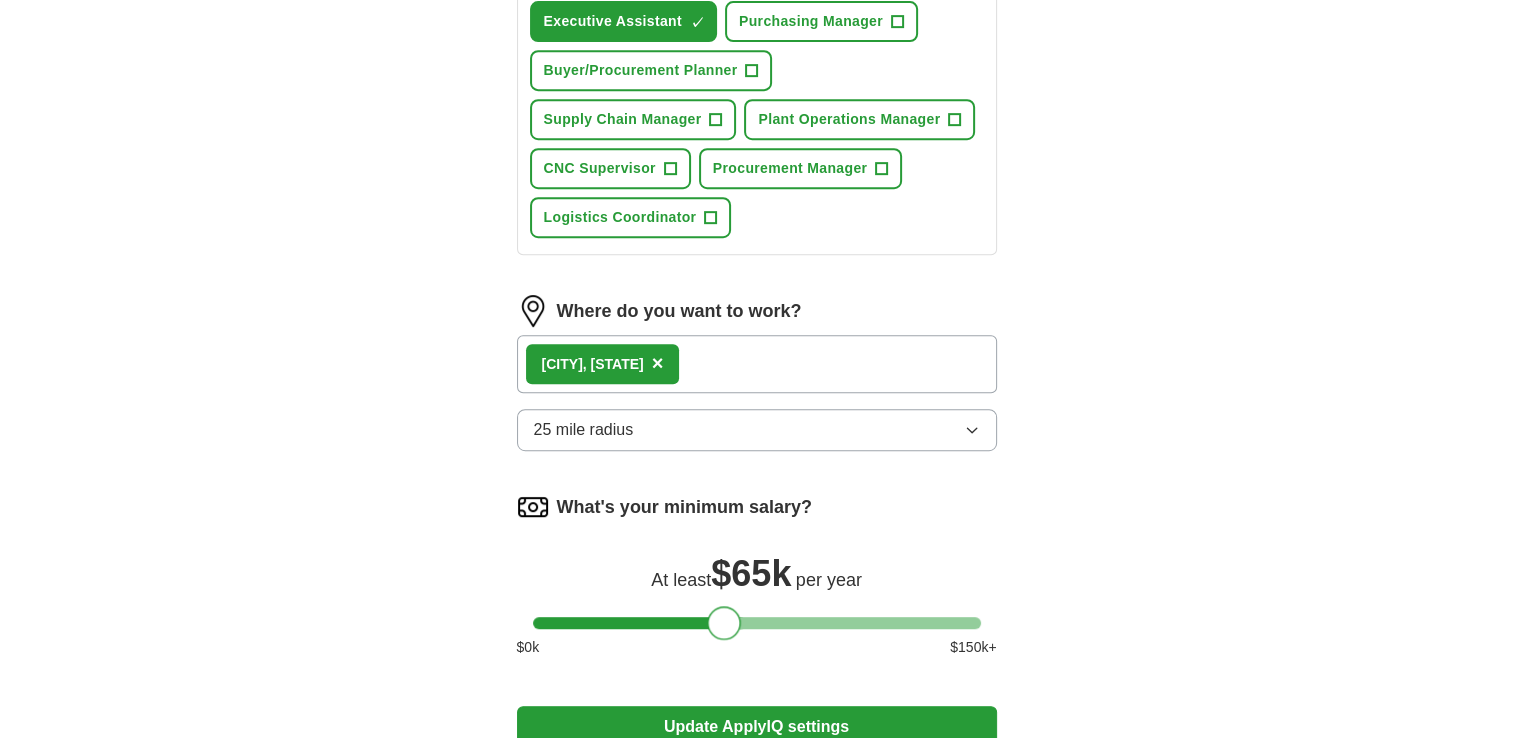 drag, startPoint x: 709, startPoint y: 613, endPoint x: 718, endPoint y: 618, distance: 10.29563 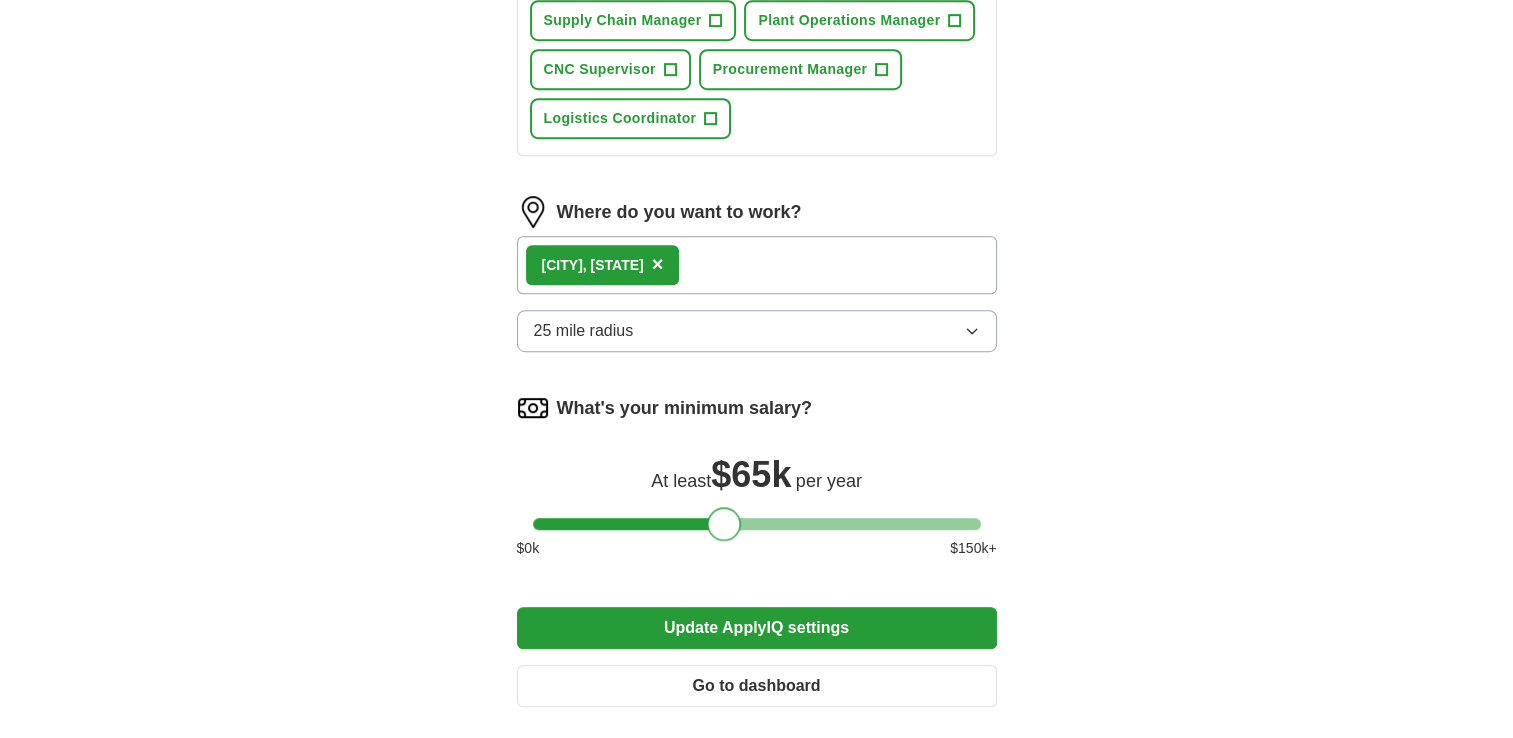 scroll, scrollTop: 1100, scrollLeft: 0, axis: vertical 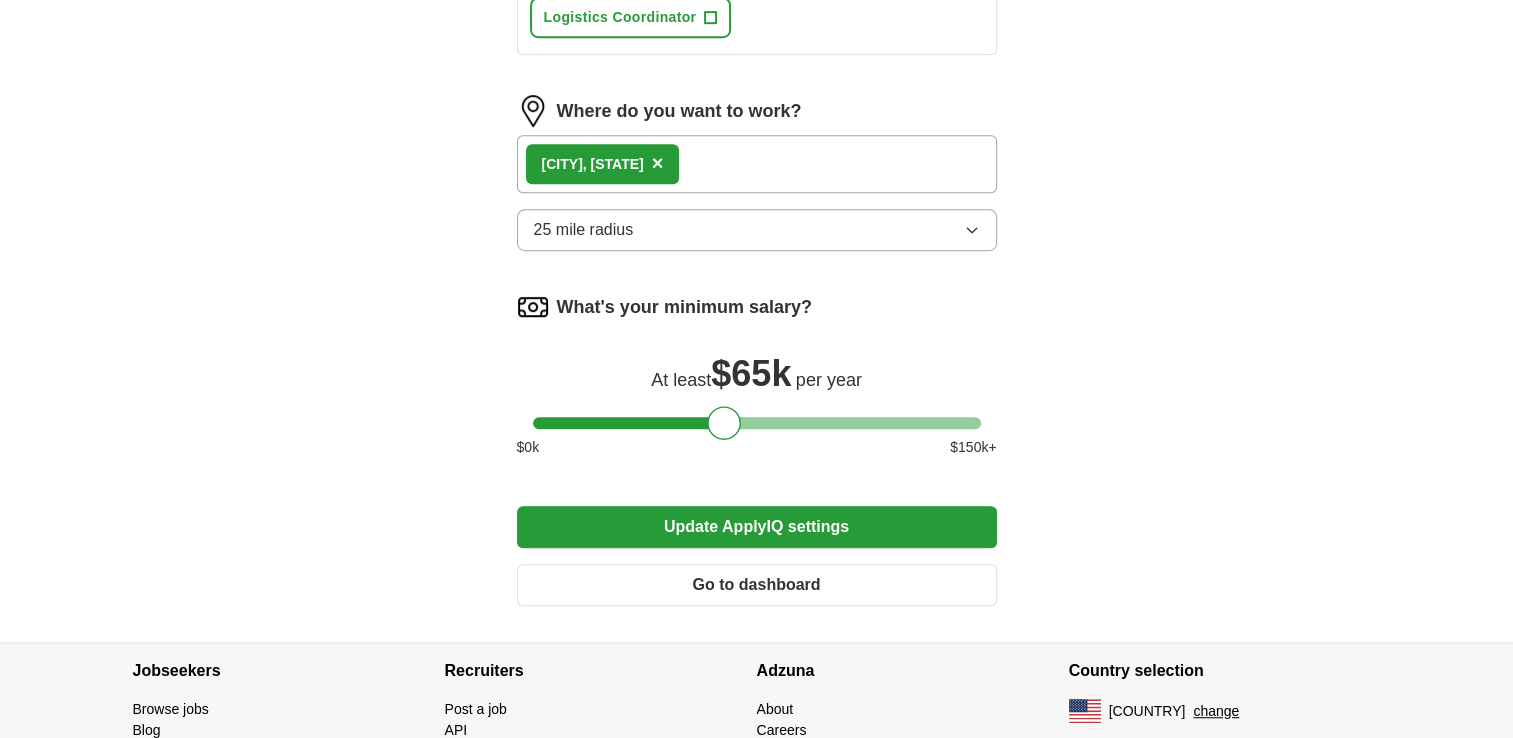 click on "Update ApplyIQ settings" at bounding box center (757, 527) 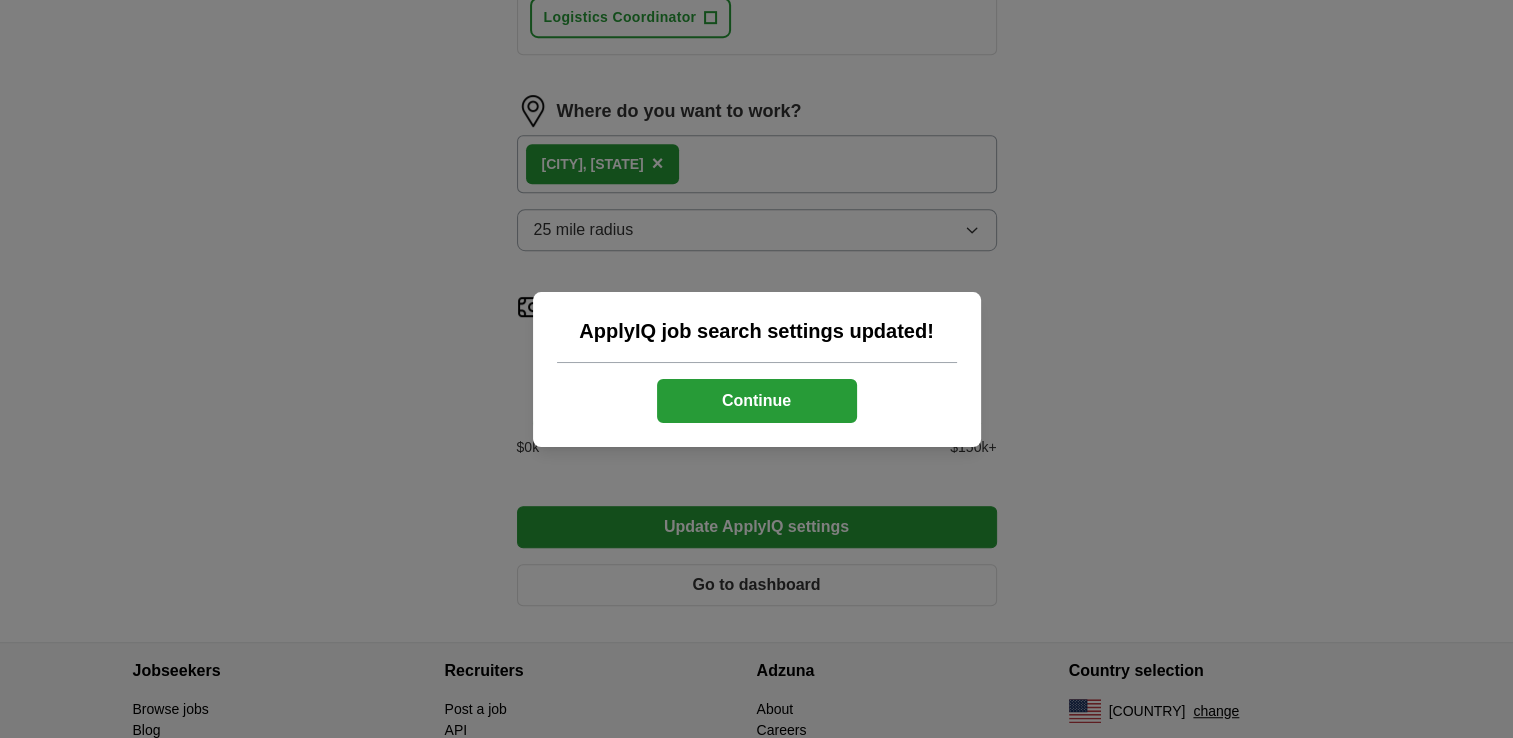 click on "Continue" at bounding box center (757, 401) 